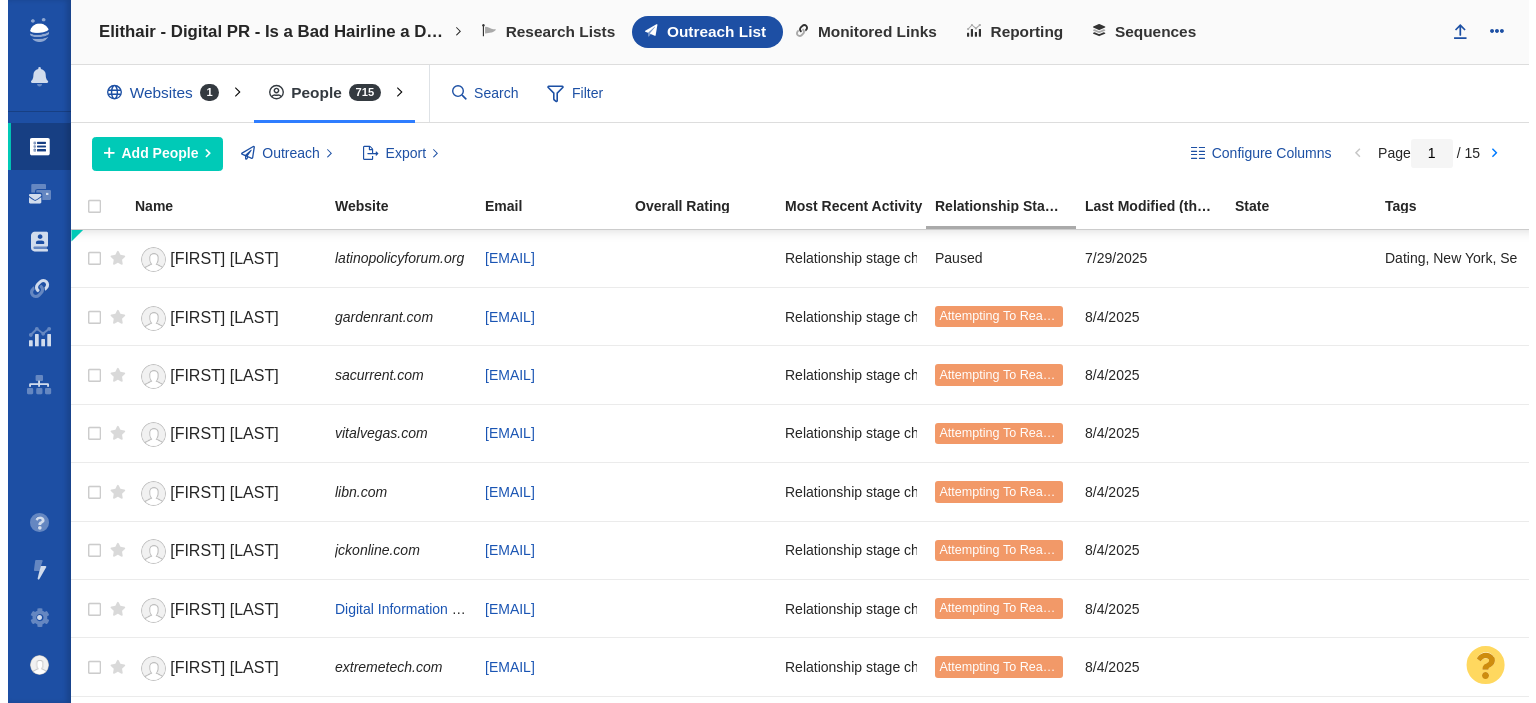 scroll, scrollTop: 0, scrollLeft: 0, axis: both 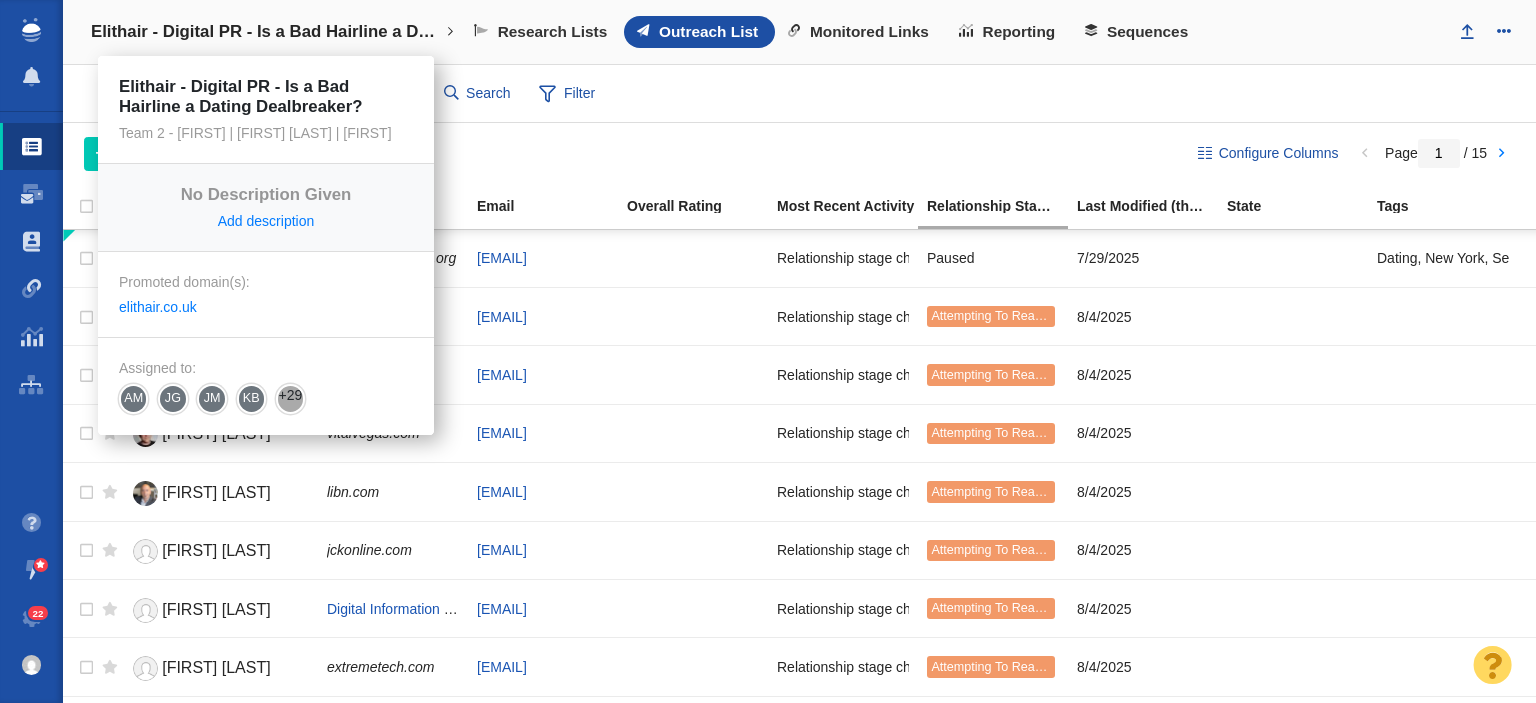 click on "Elithair - Digital PR - Is a Bad Hairline a Dating Dealbreaker?" at bounding box center [266, 32] 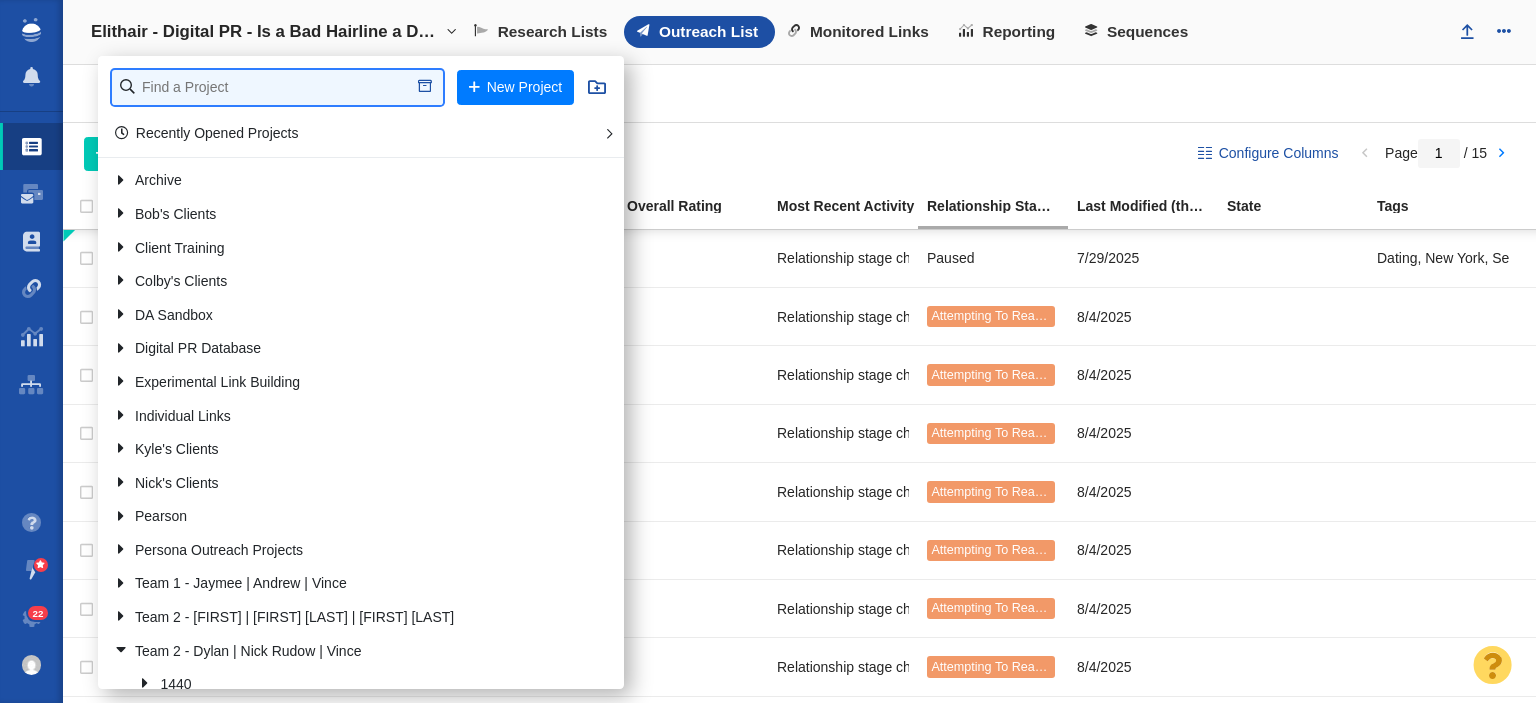 click at bounding box center (277, 87) 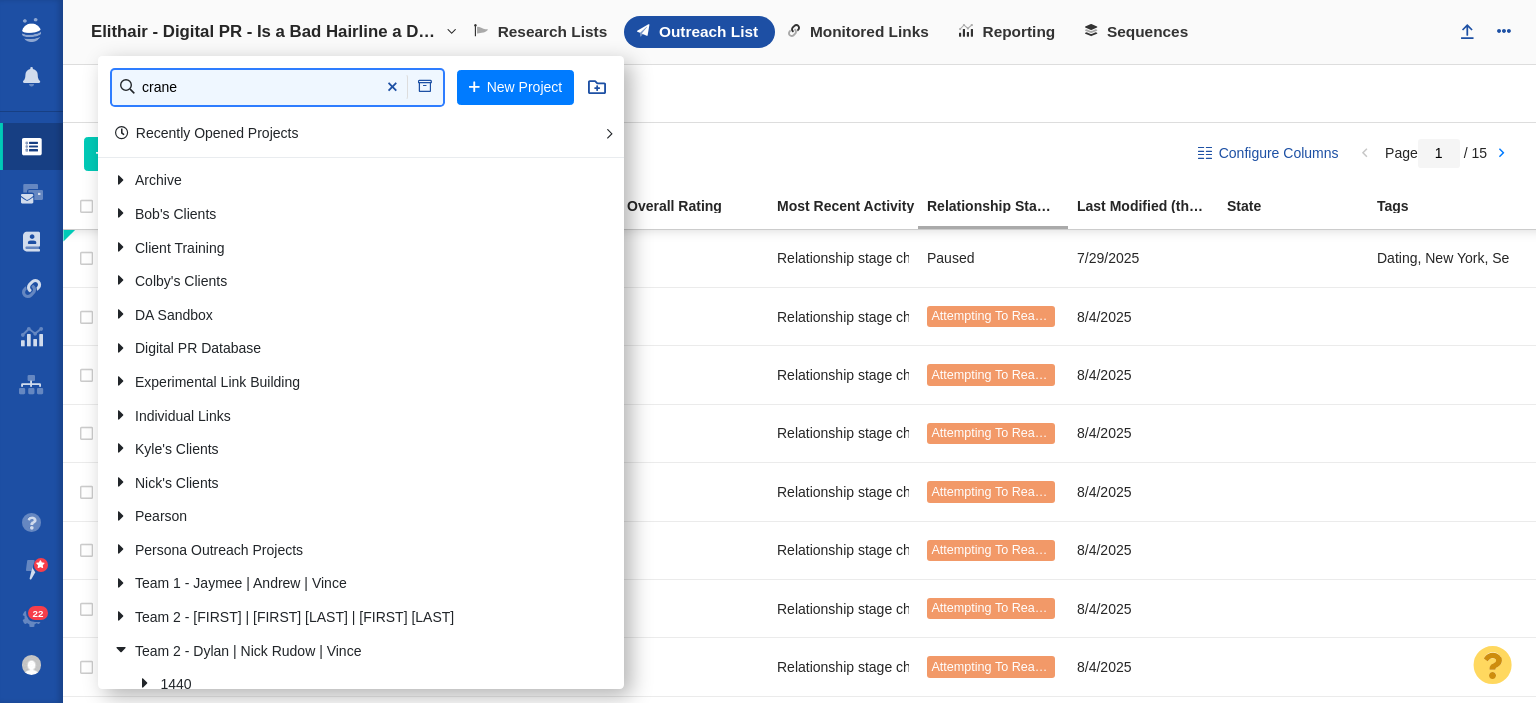 type on "crane" 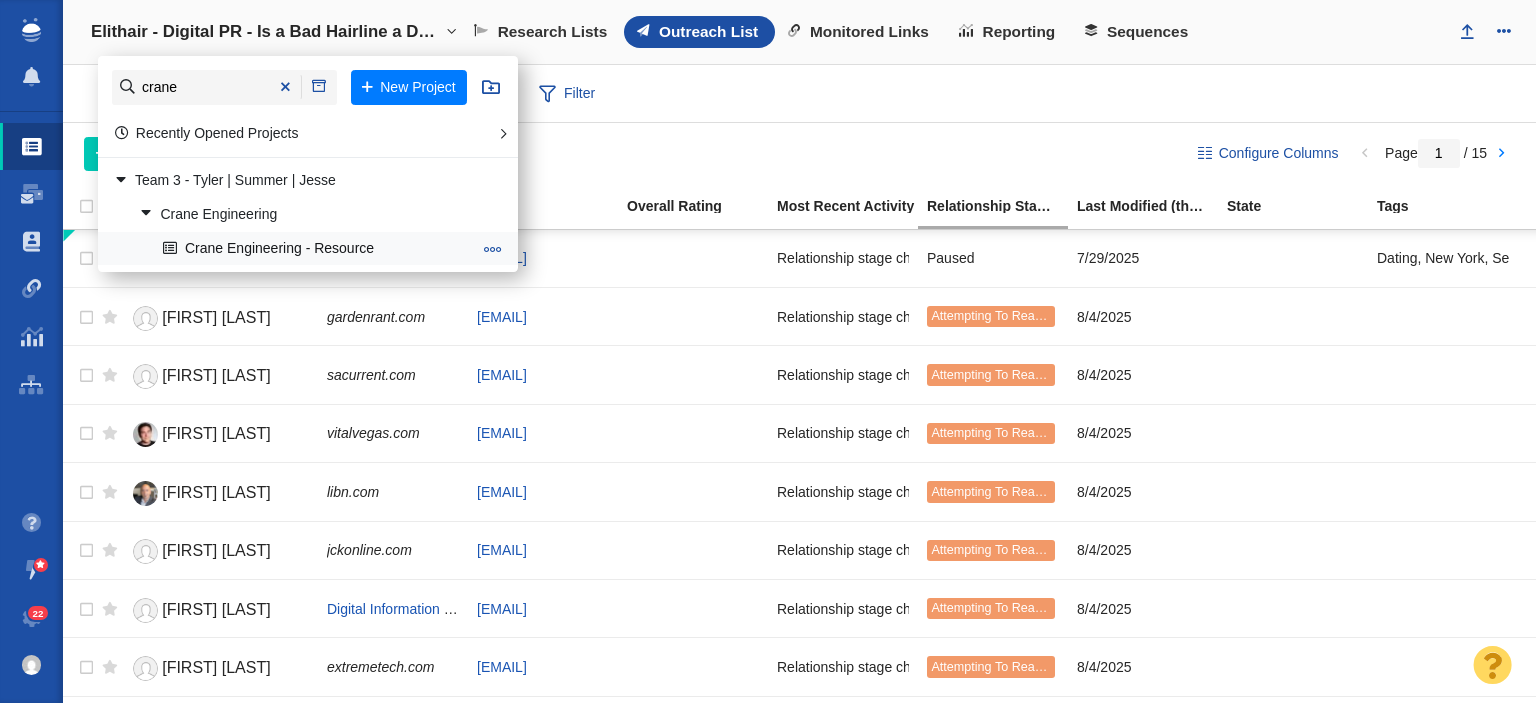 click on "Crane Engineering - Resource" at bounding box center (317, 248) 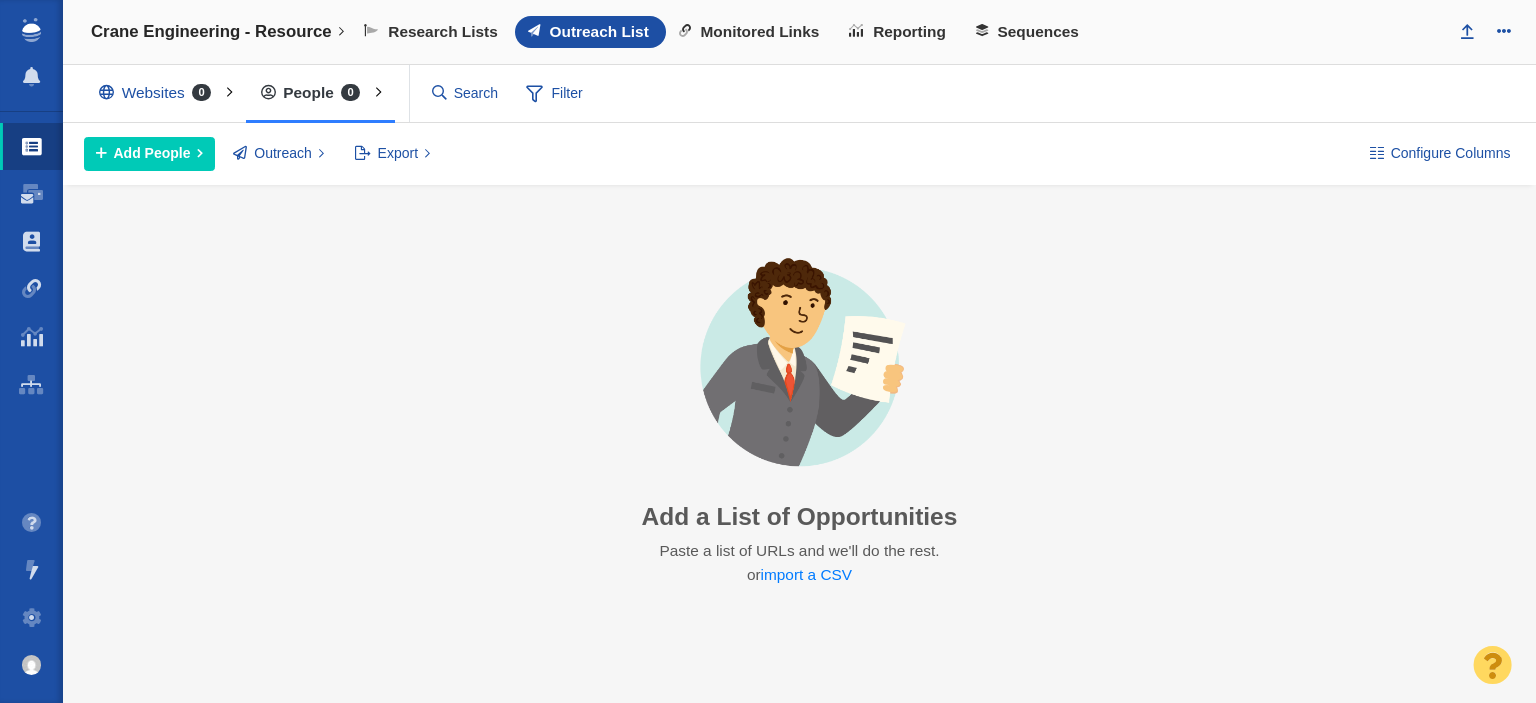 scroll, scrollTop: 0, scrollLeft: 0, axis: both 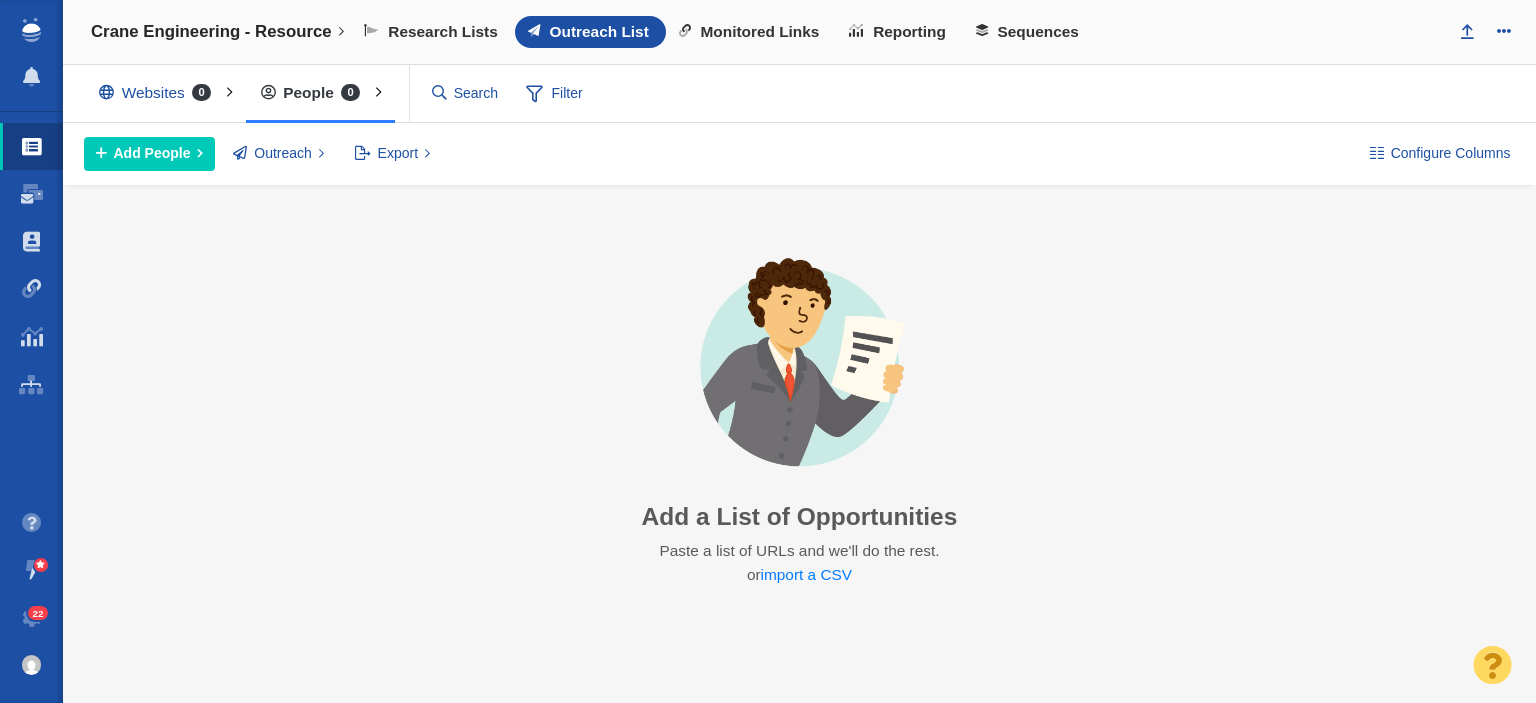 click on "Websites 0" at bounding box center [159, 93] 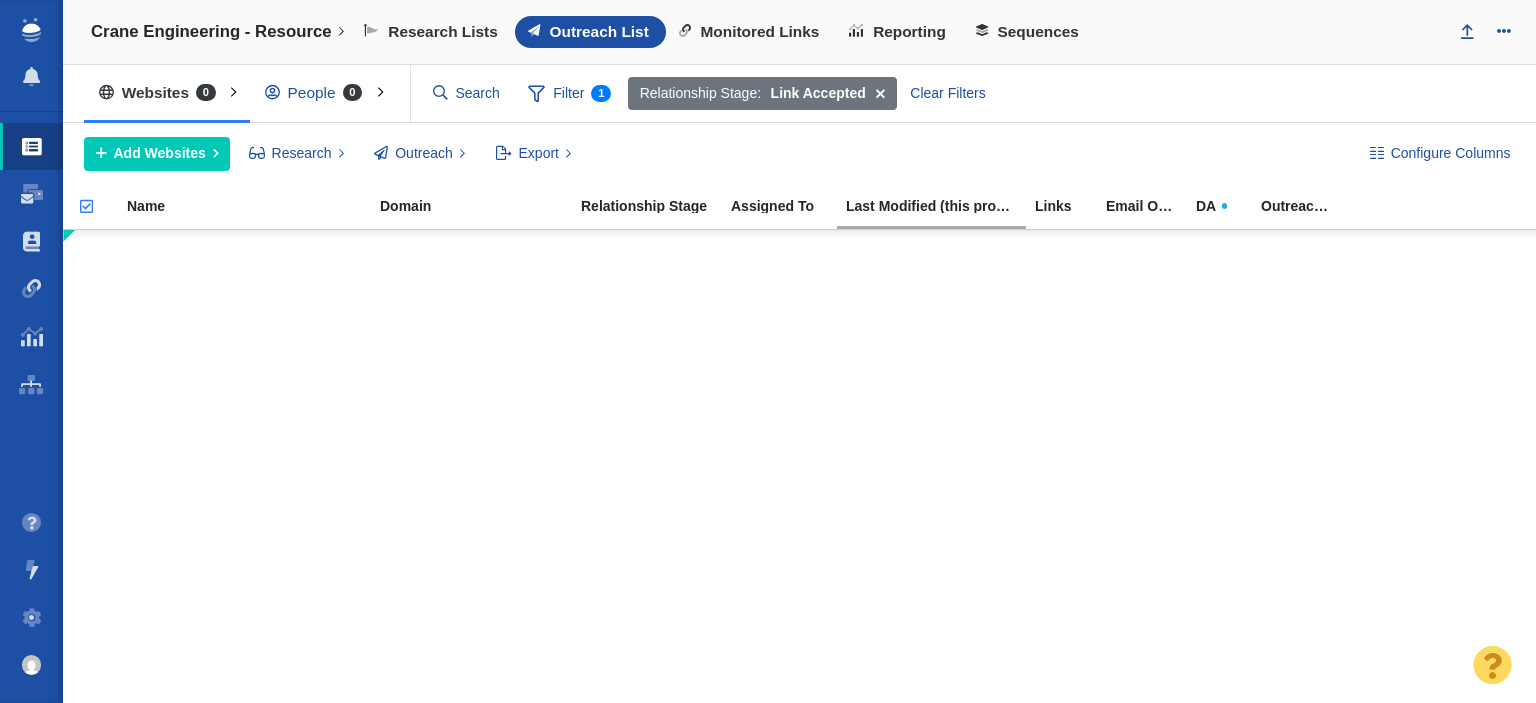 scroll, scrollTop: 0, scrollLeft: 0, axis: both 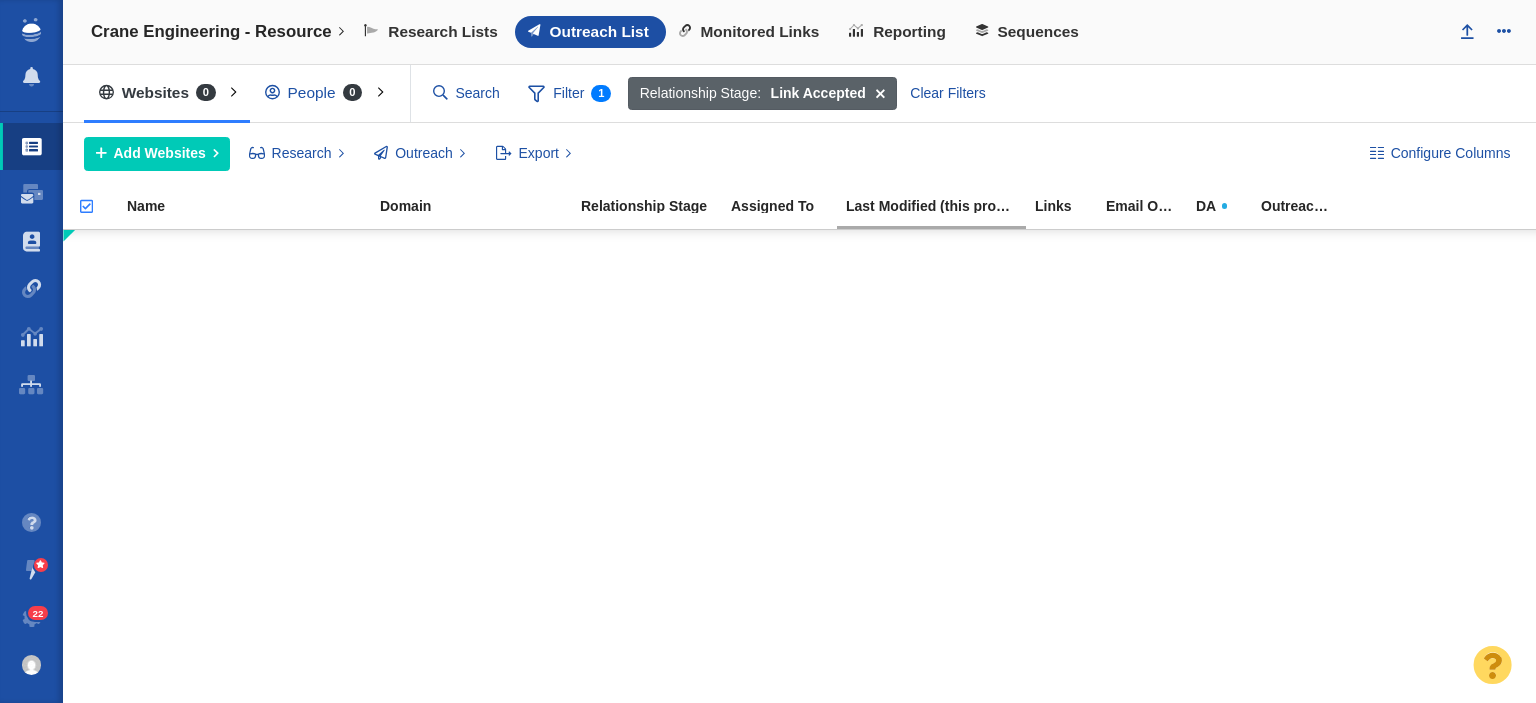 click at bounding box center [880, 94] 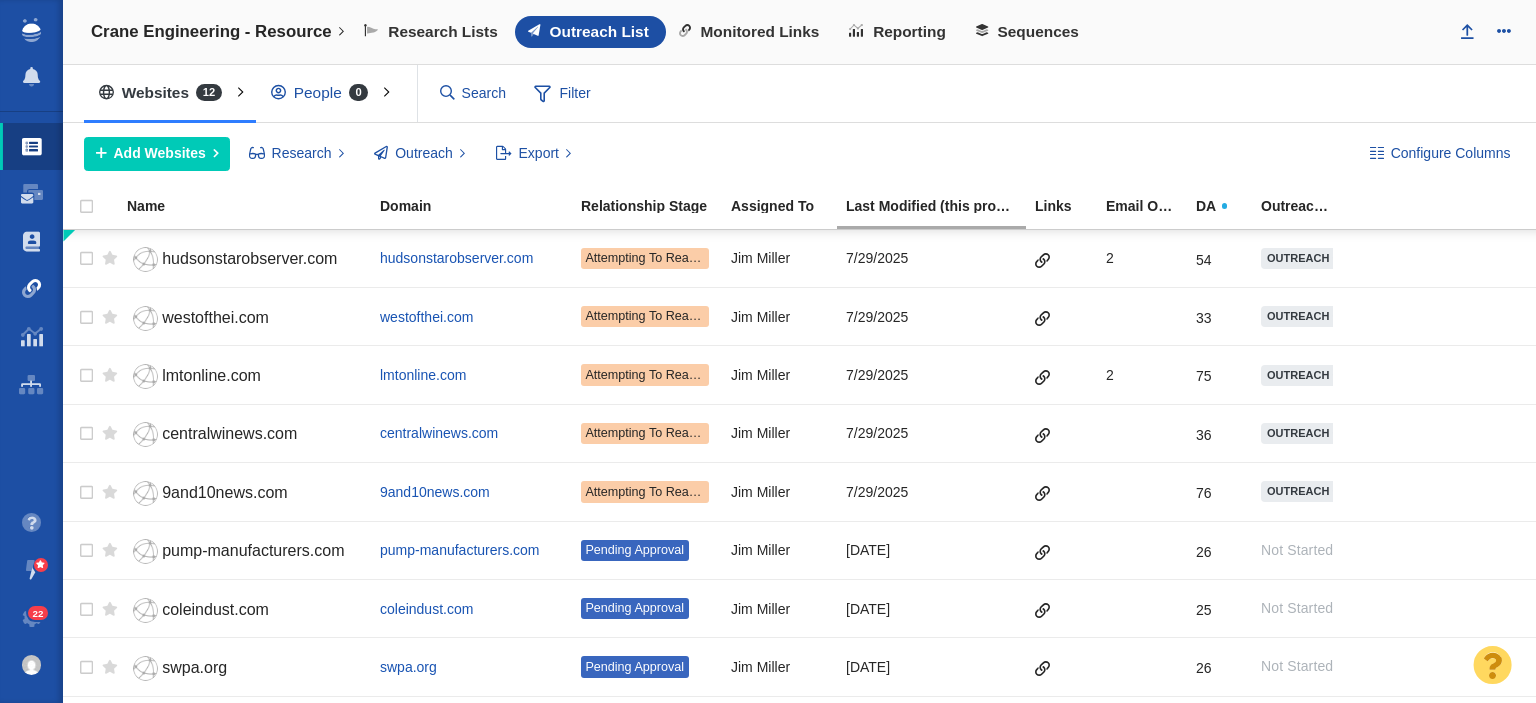 click on "Link Monitoring" at bounding box center [31, 289] 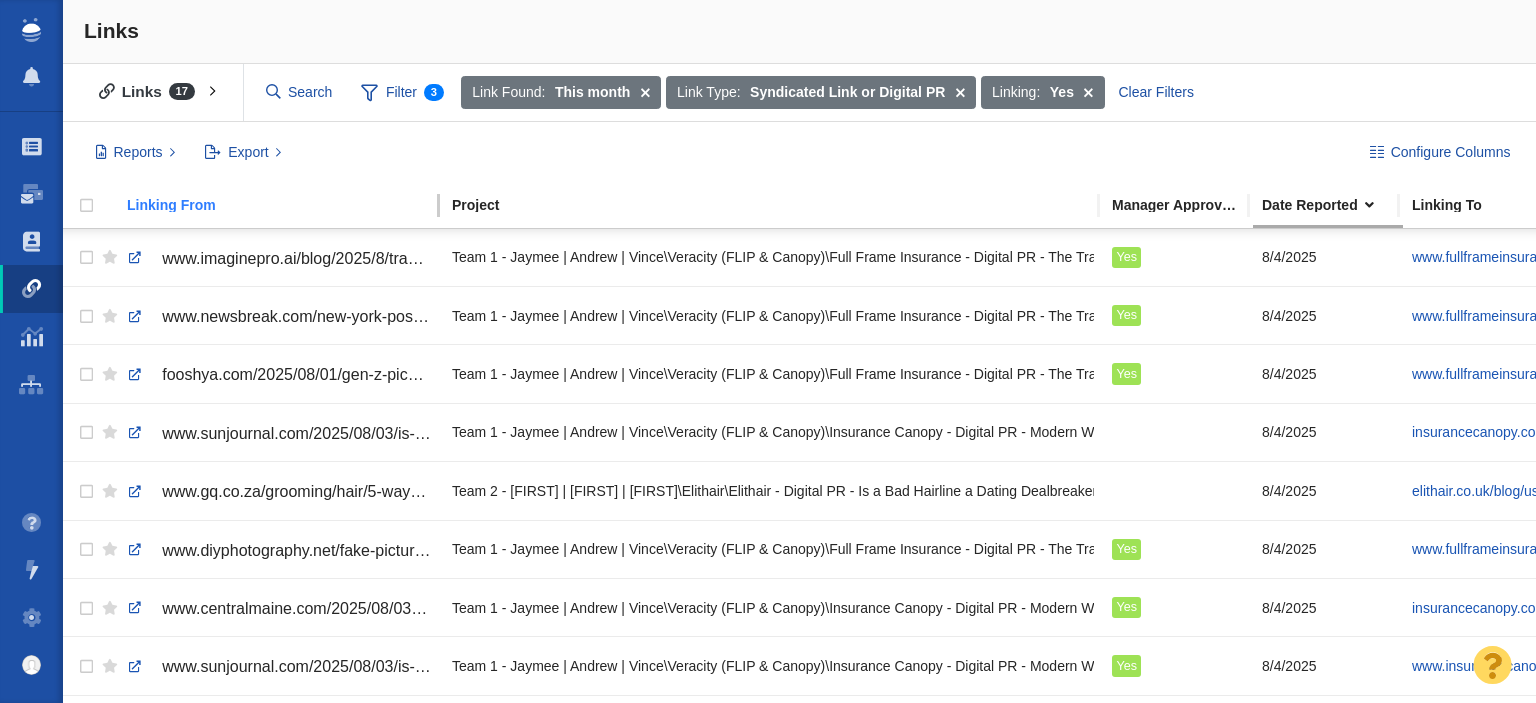 scroll, scrollTop: 0, scrollLeft: 0, axis: both 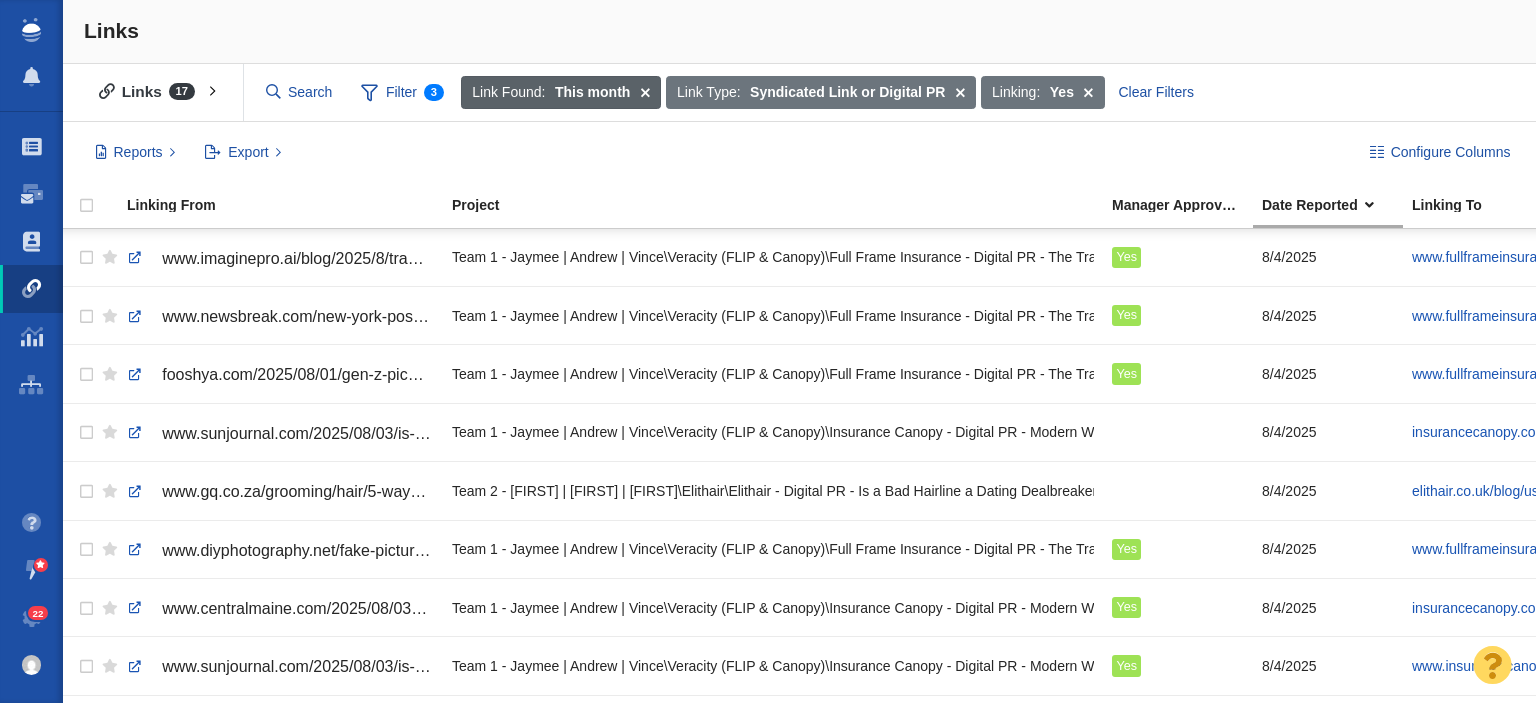 click on "This month" at bounding box center [592, 92] 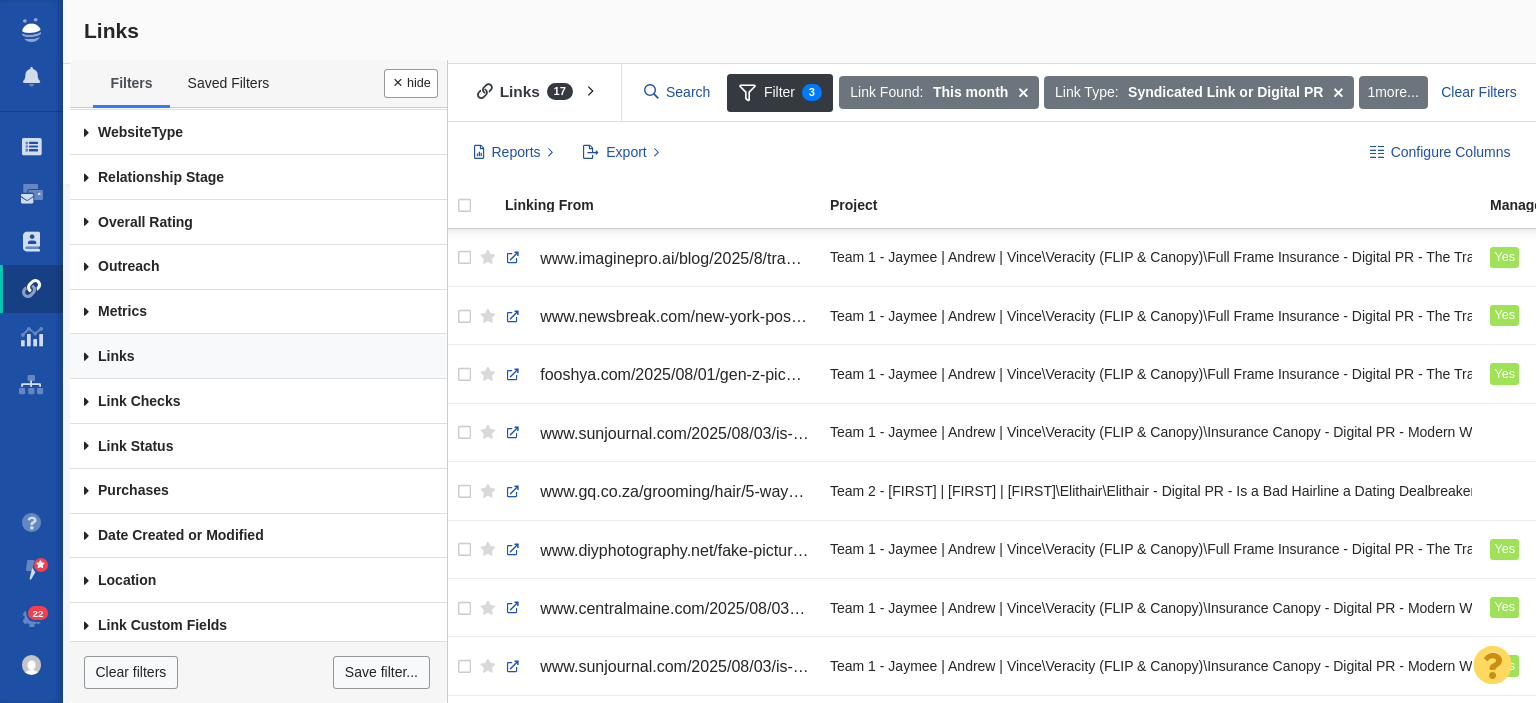 scroll, scrollTop: 134, scrollLeft: 0, axis: vertical 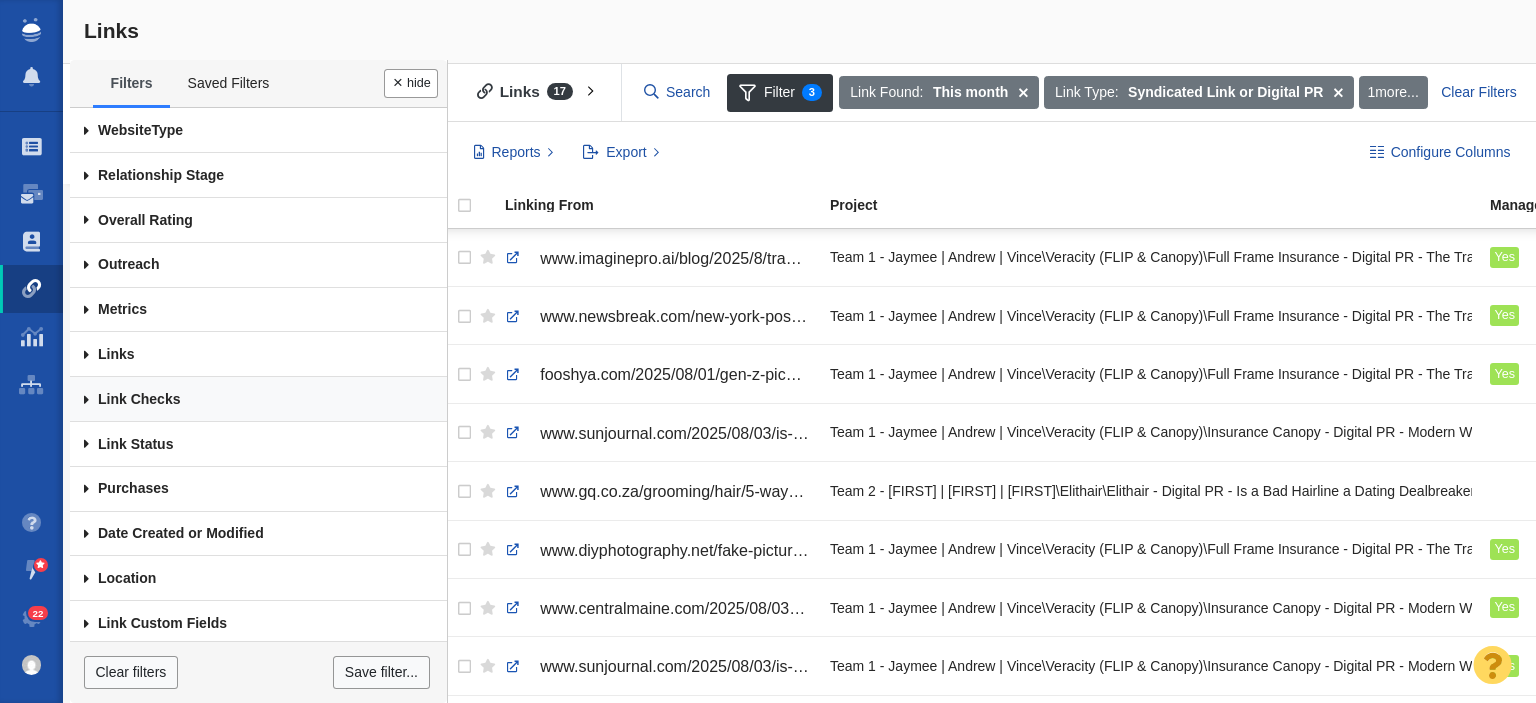 click on "Link Checks" at bounding box center [258, 399] 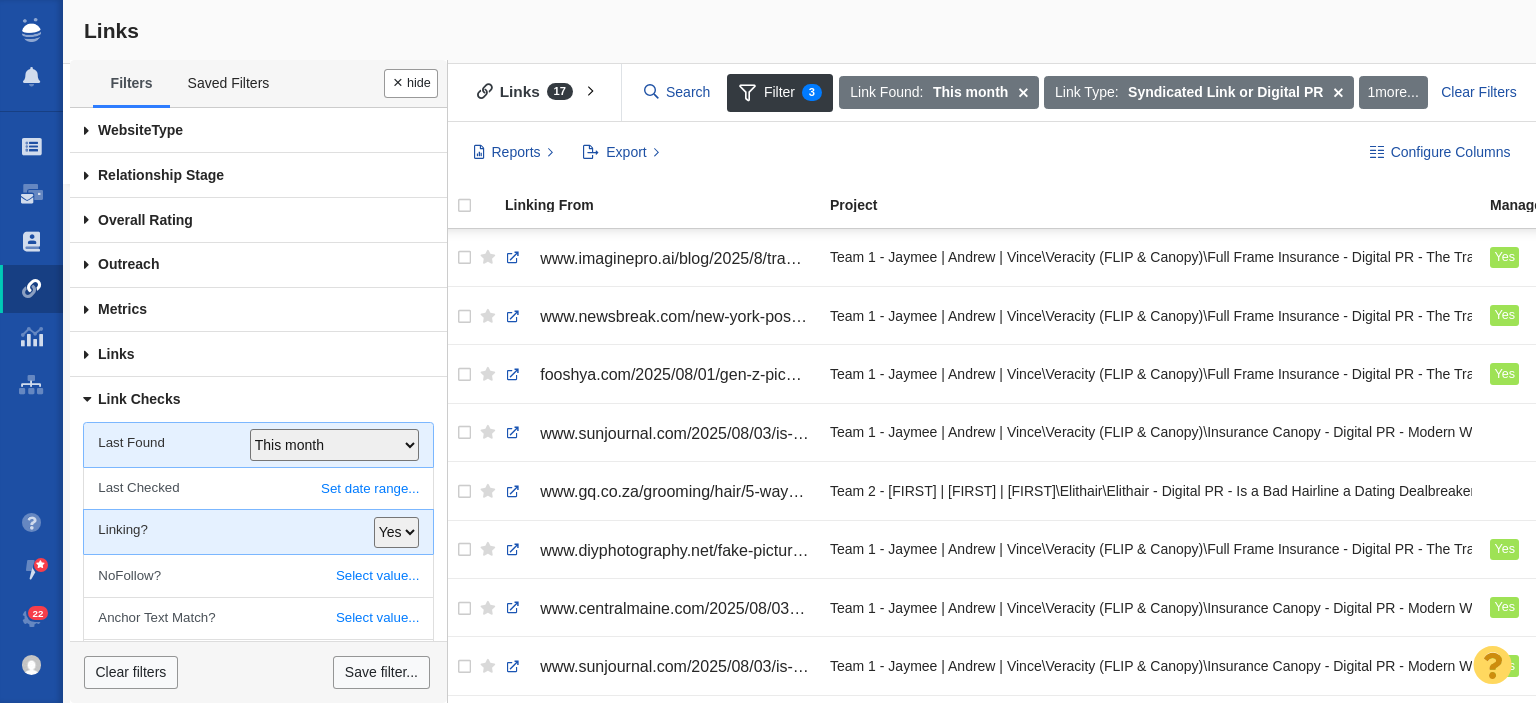 scroll, scrollTop: 234, scrollLeft: 0, axis: vertical 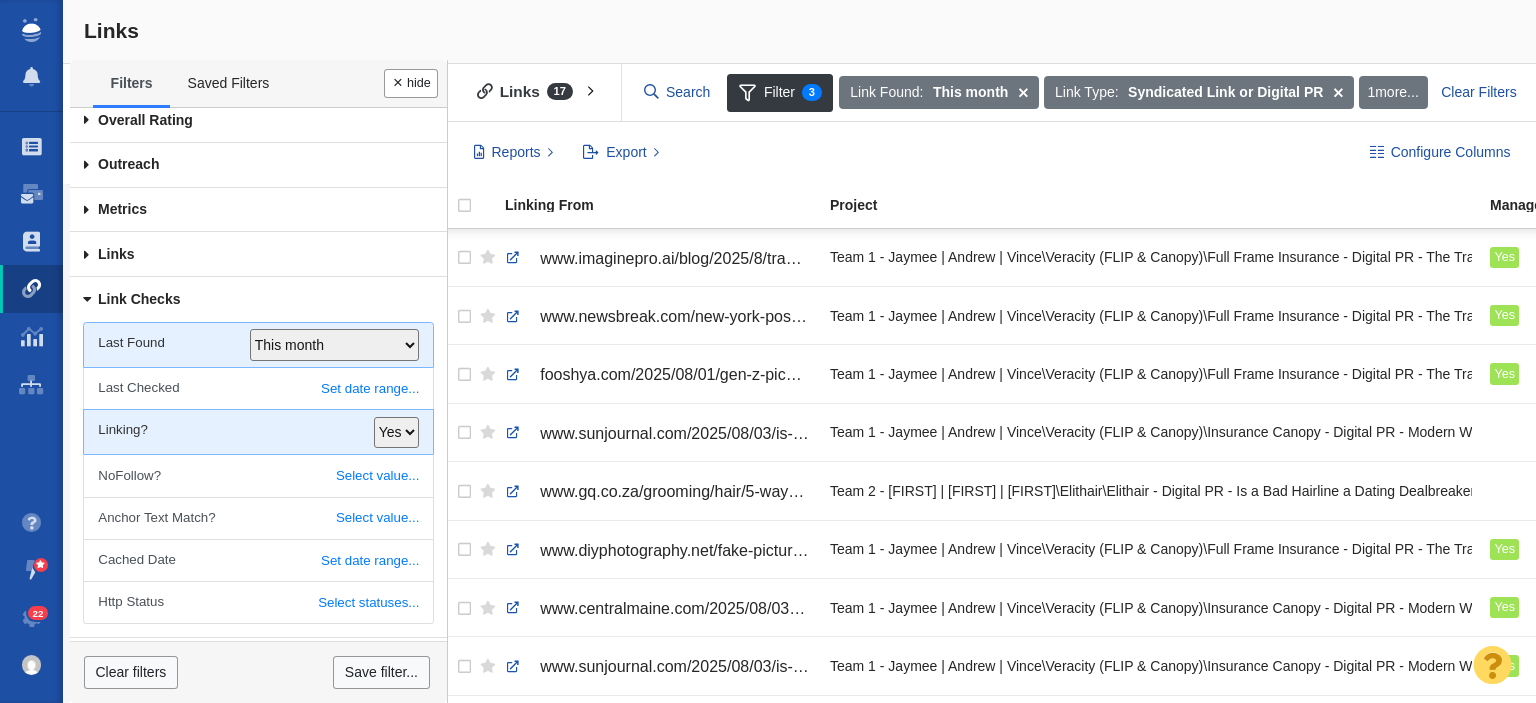 click on "All
Today
Yesterday or today
This week
This month
Last Week
Last Month
Custom date range...
Exact no. of days ago...
Within the last...
Anytime" at bounding box center [334, 345] 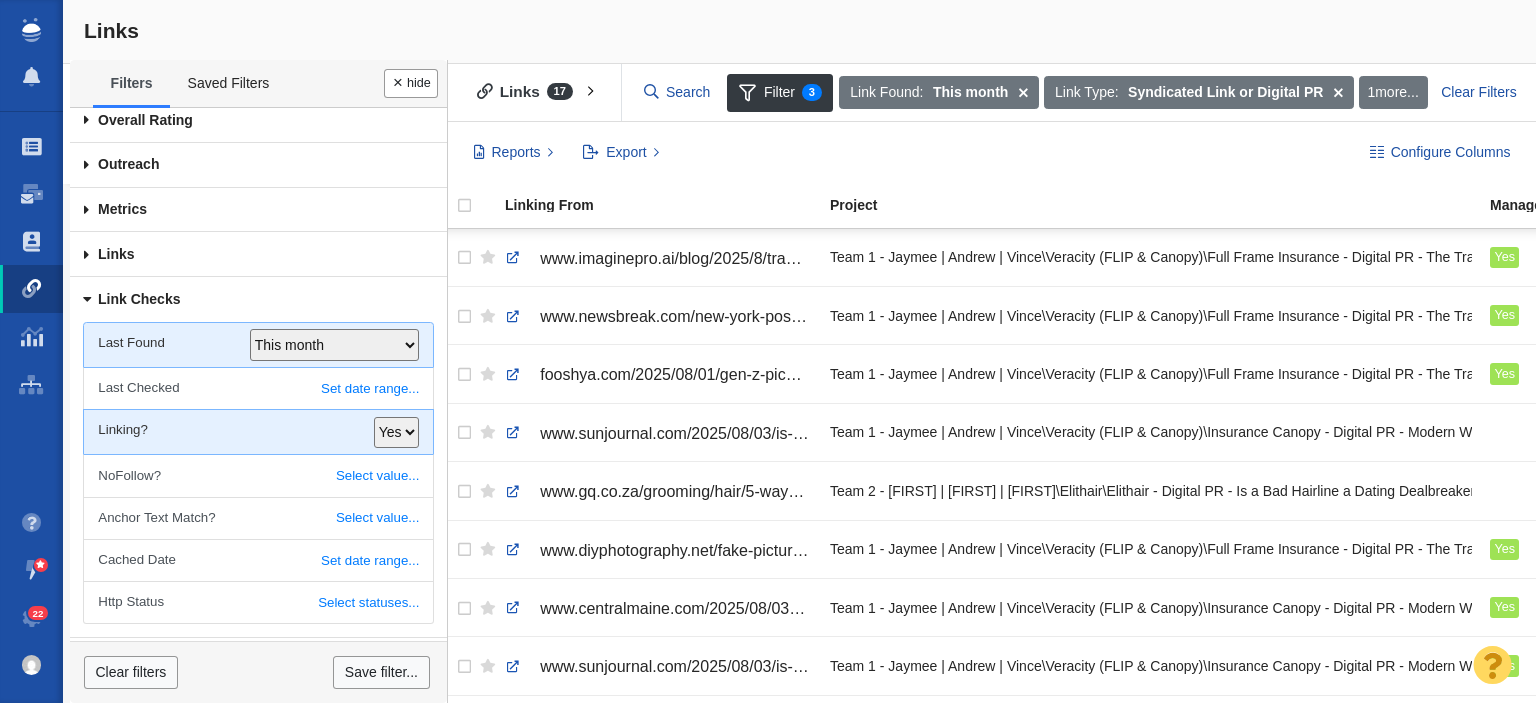 select on "5" 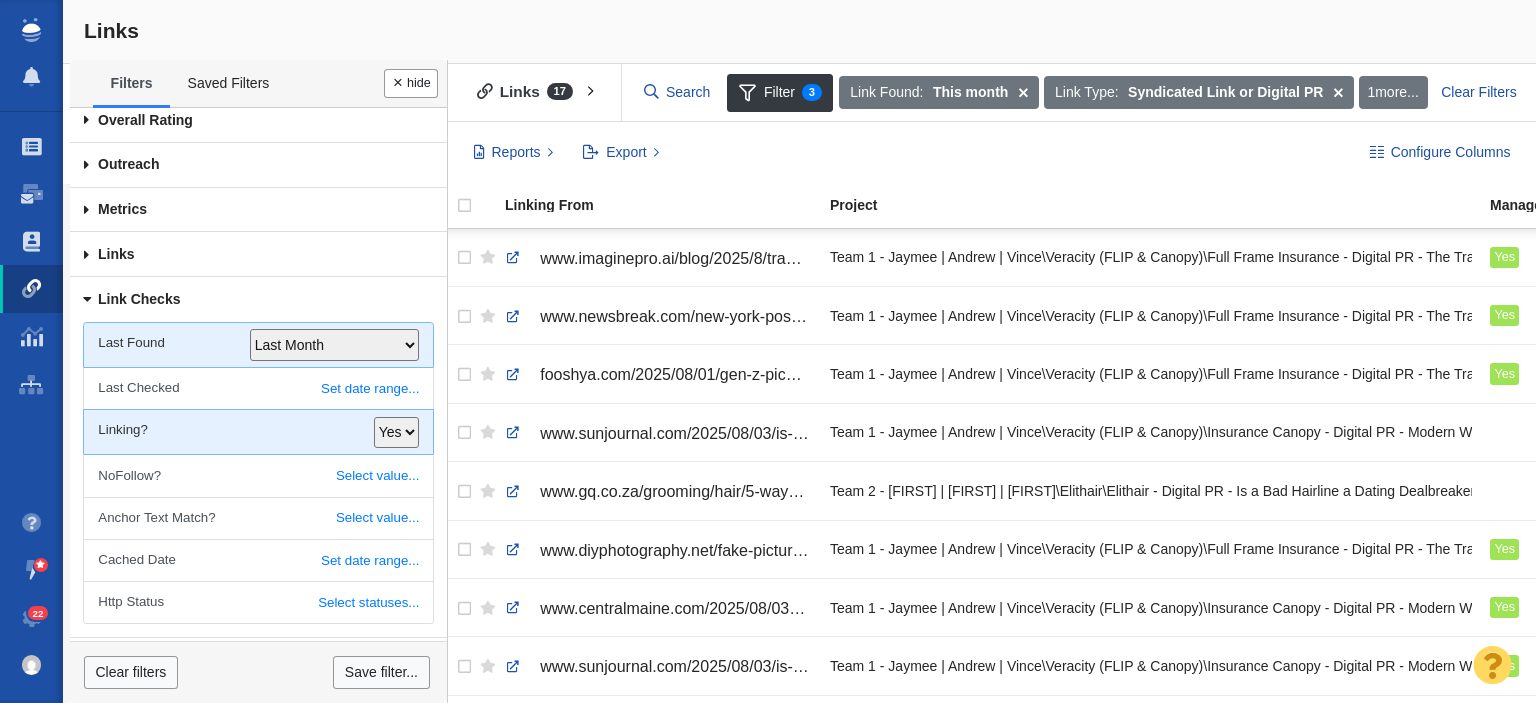click on "All
Today
Yesterday or today
This week
This month
Last Week
Last Month
Custom date range...
Exact no. of days ago...
Within the last...
Anytime" at bounding box center [334, 345] 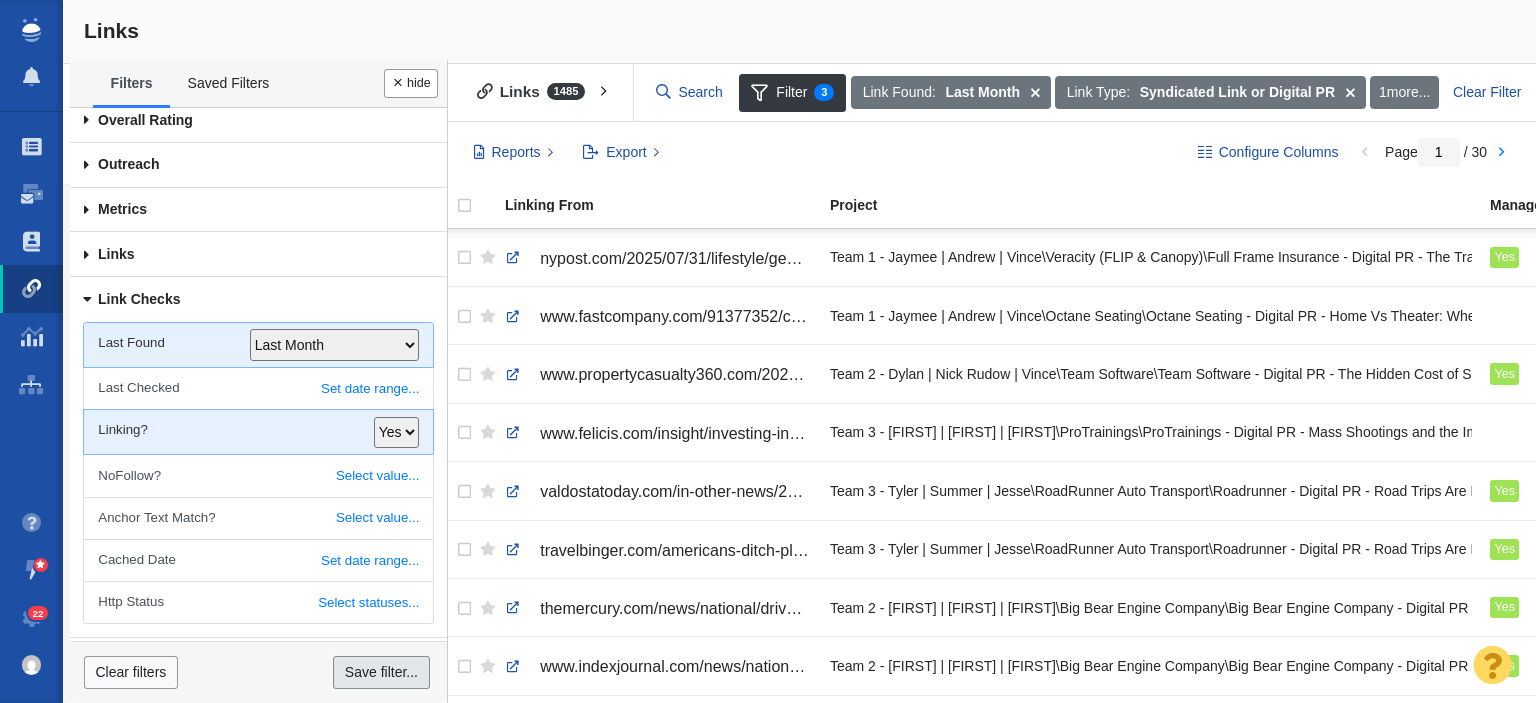 click on "Save filter..." at bounding box center (381, 673) 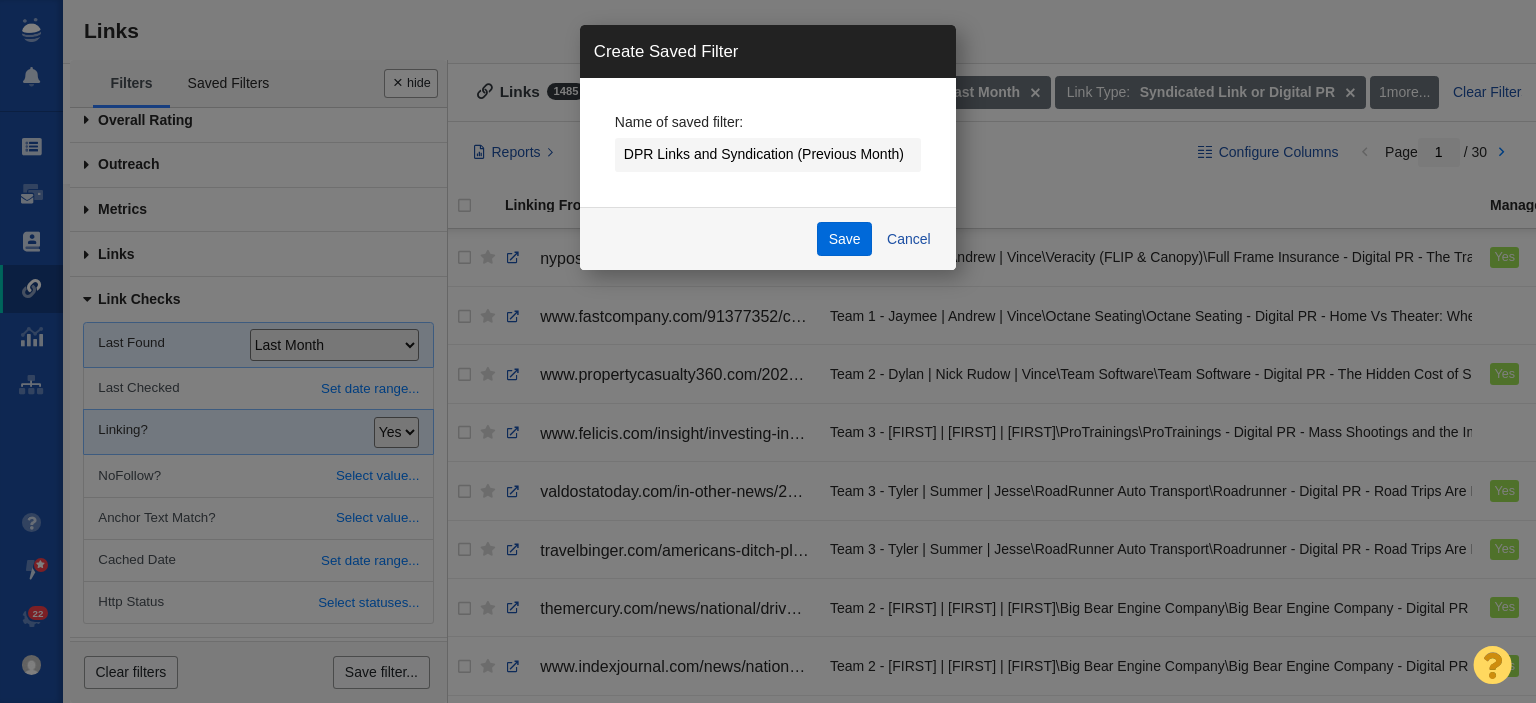 type on "DPR Links and Syndication (Previous Month)" 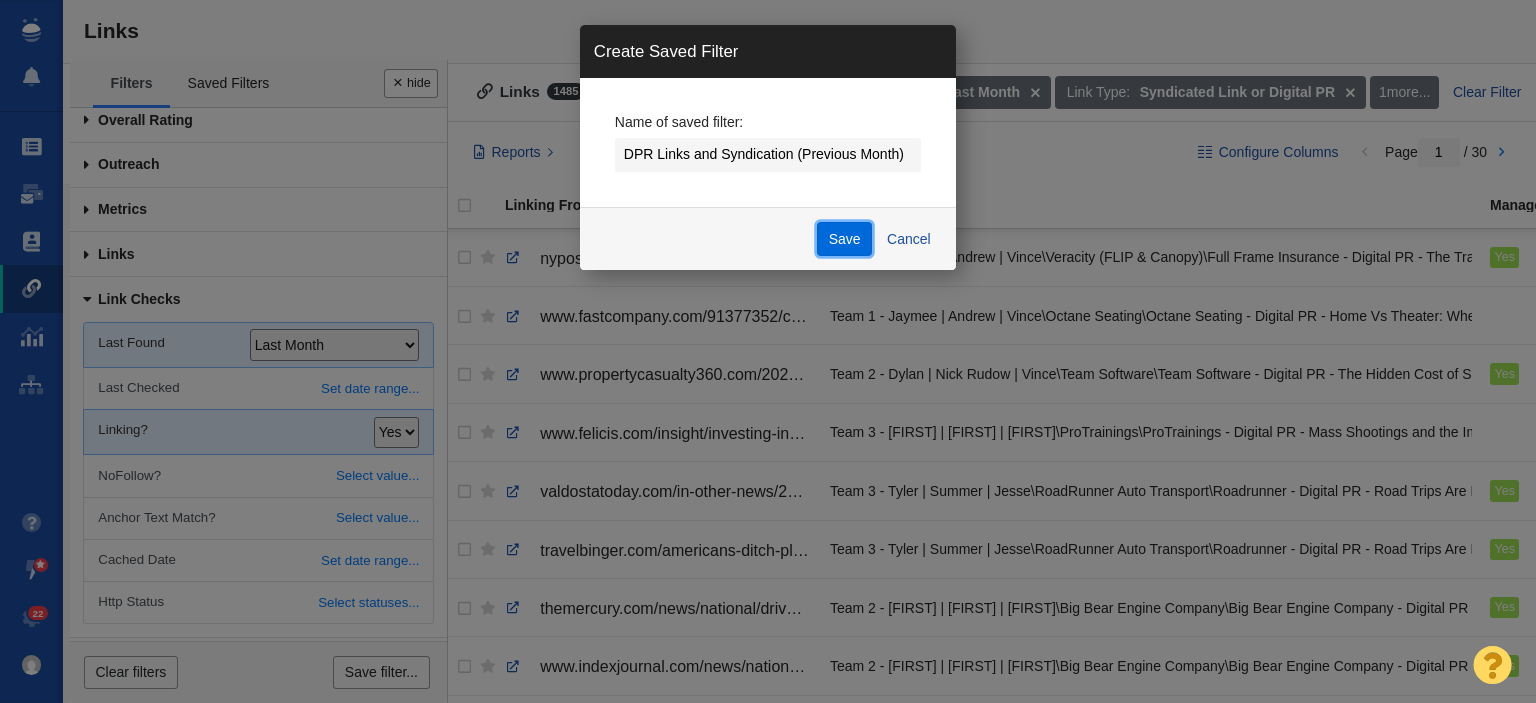click on "Save" at bounding box center [844, 239] 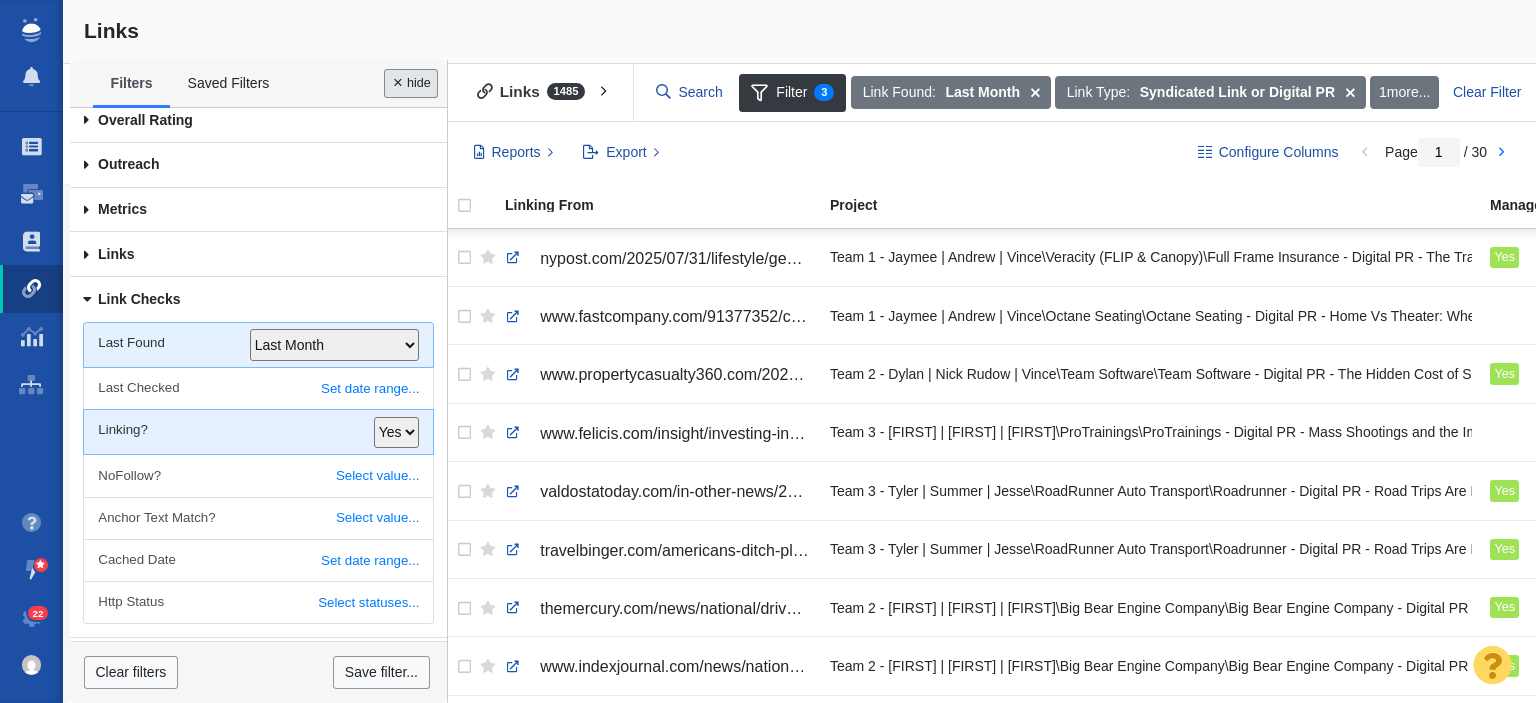 click on "Done" at bounding box center (411, 83) 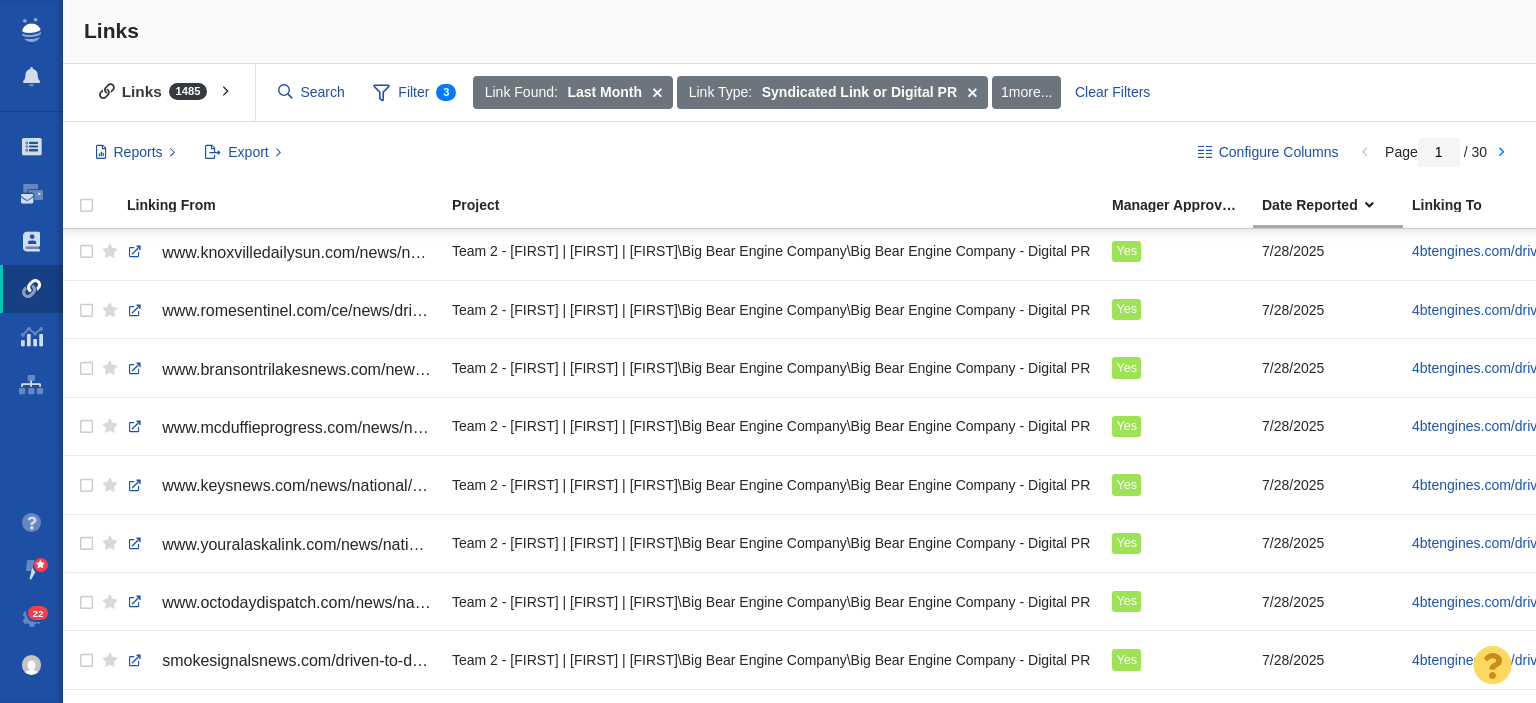 scroll, scrollTop: 2449, scrollLeft: 0, axis: vertical 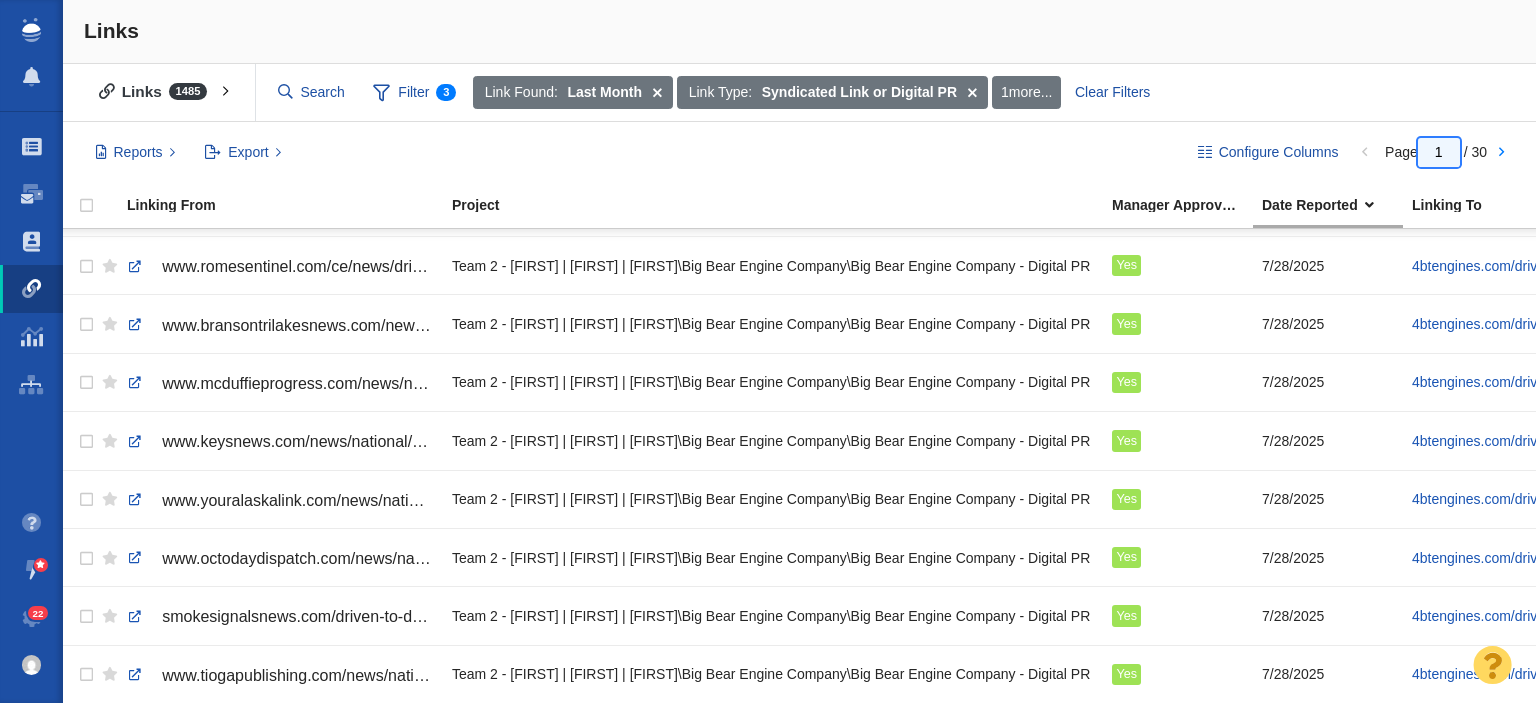 drag, startPoint x: 1447, startPoint y: 147, endPoint x: 1435, endPoint y: 147, distance: 12 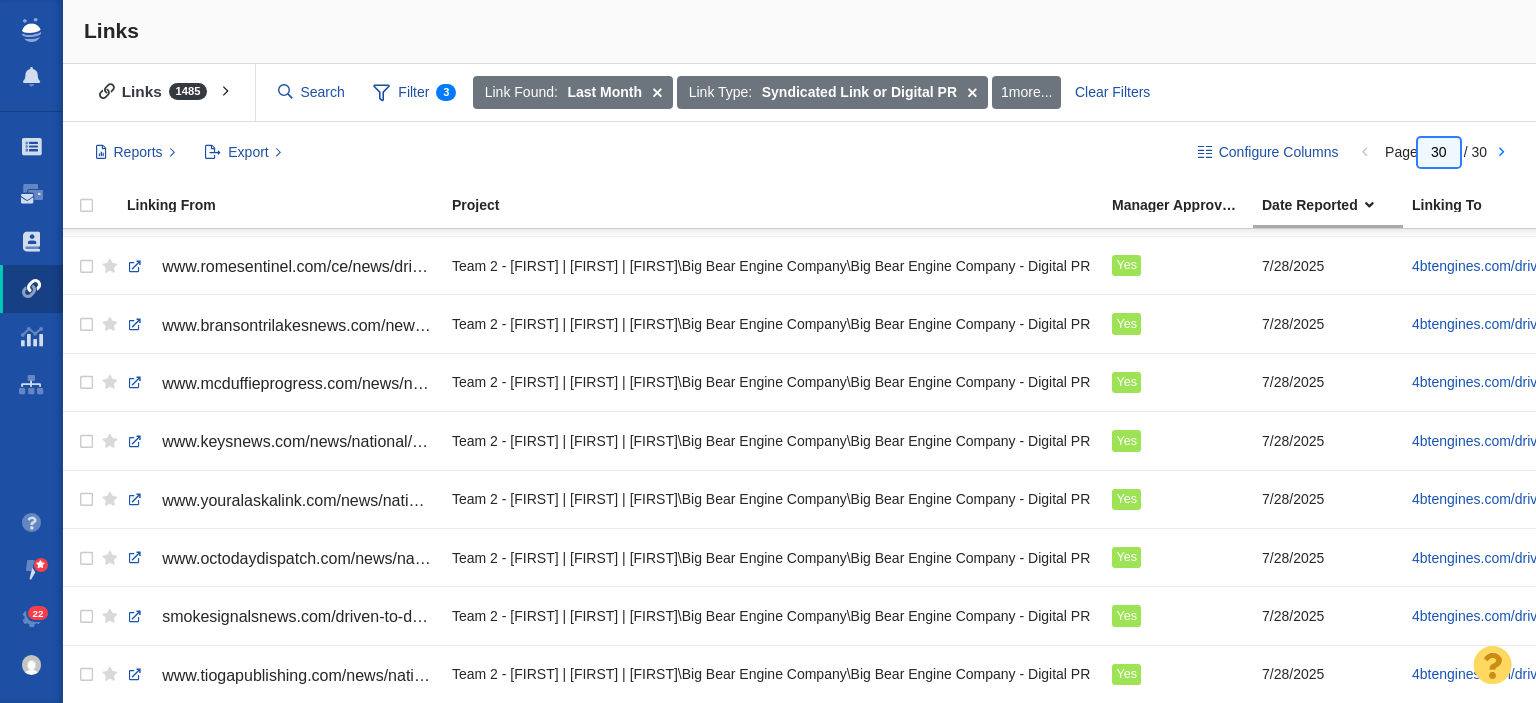 type on "30" 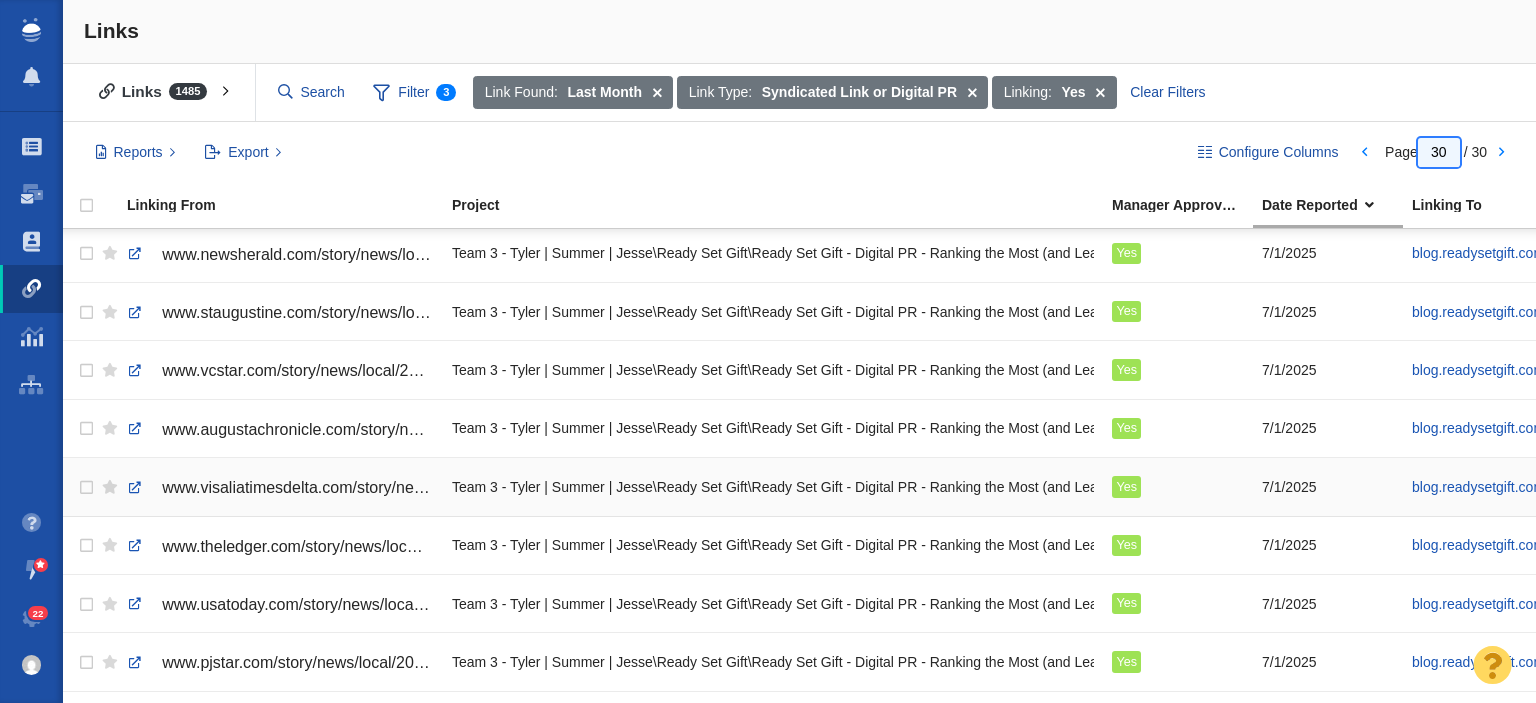 scroll, scrollTop: 0, scrollLeft: 0, axis: both 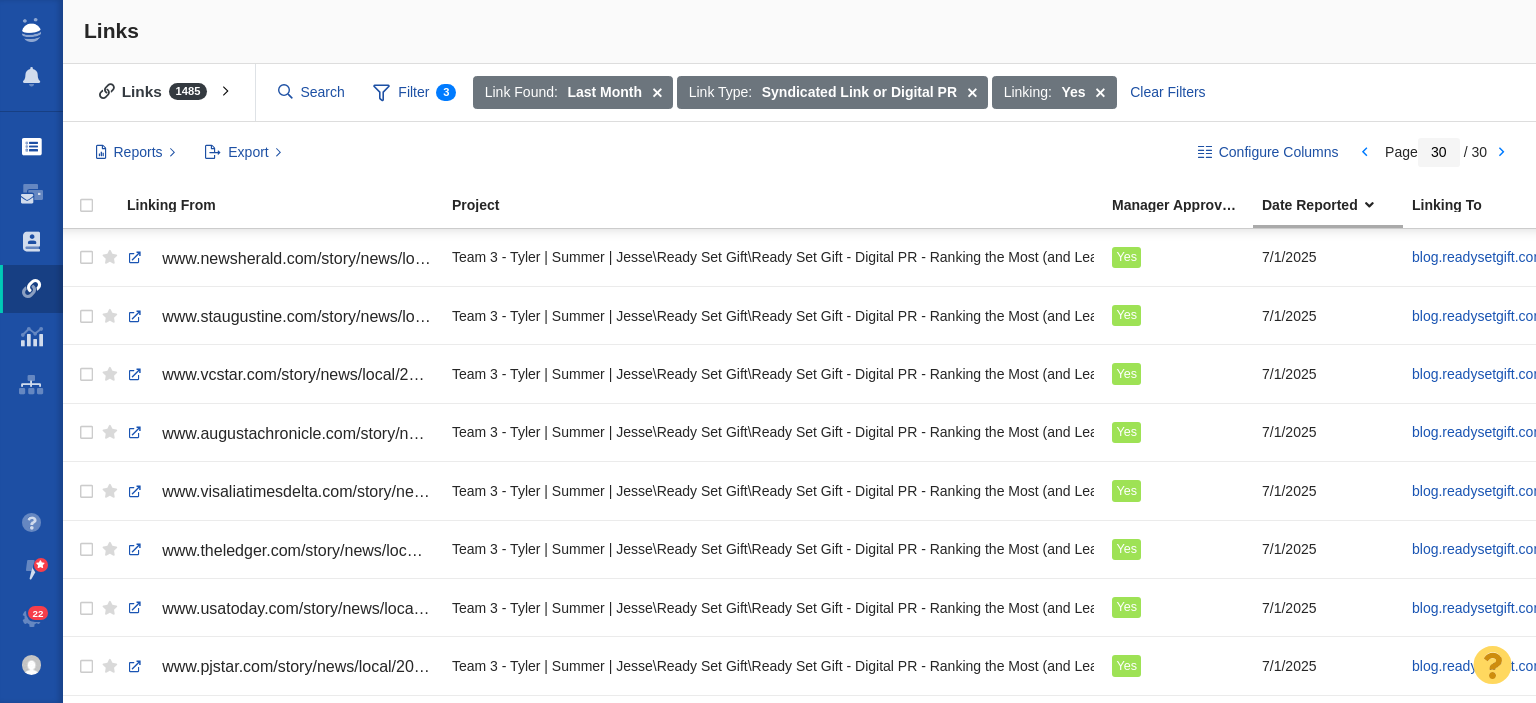 click at bounding box center (32, 147) 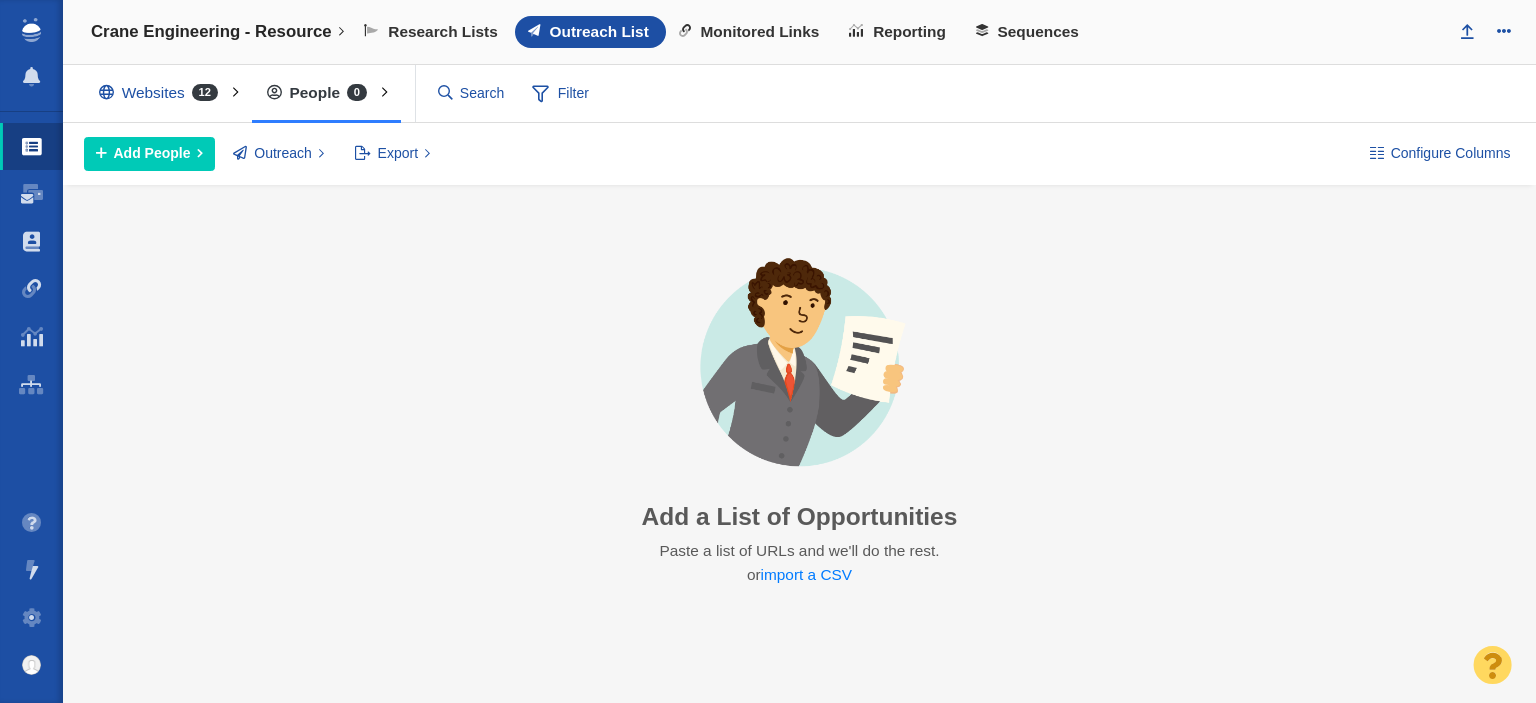 scroll, scrollTop: 0, scrollLeft: 0, axis: both 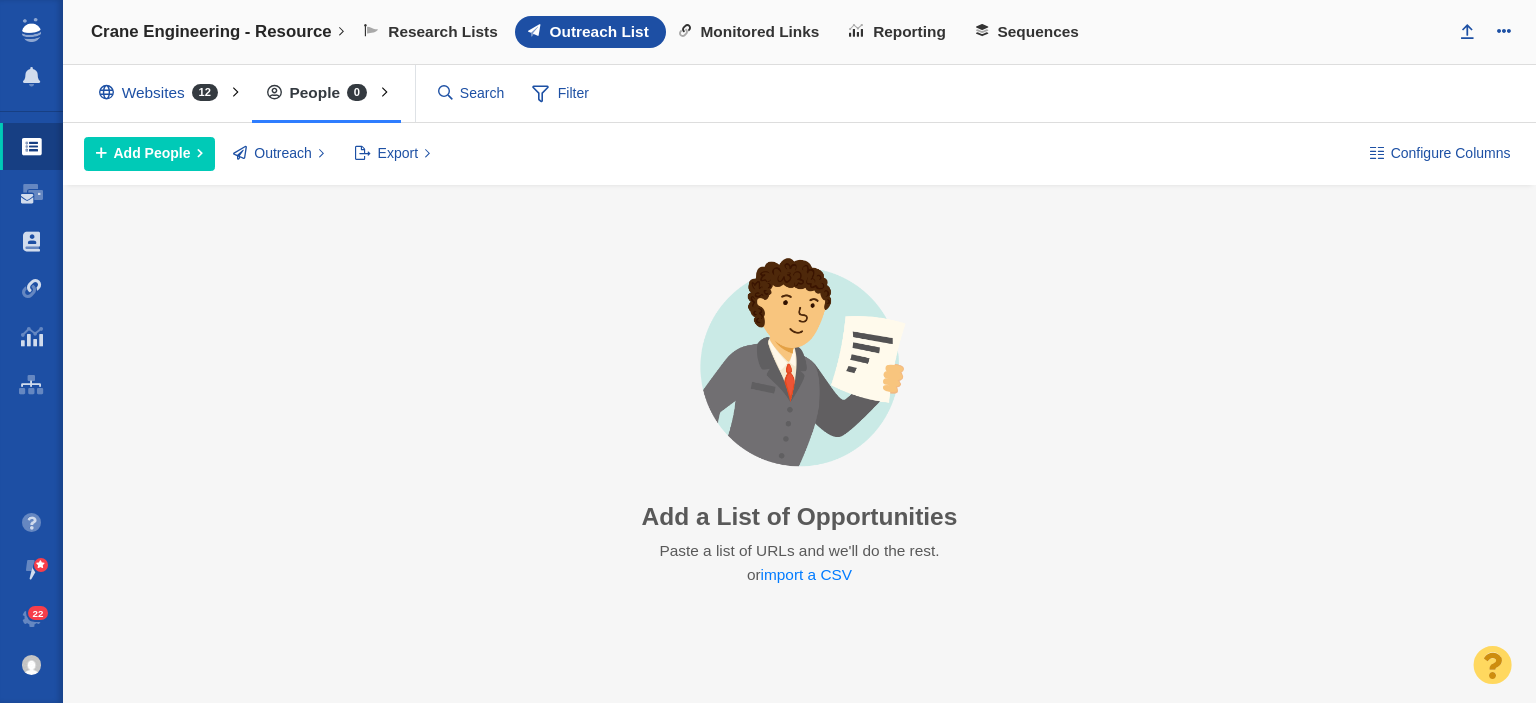 click on "Websites 12" at bounding box center (163, 93) 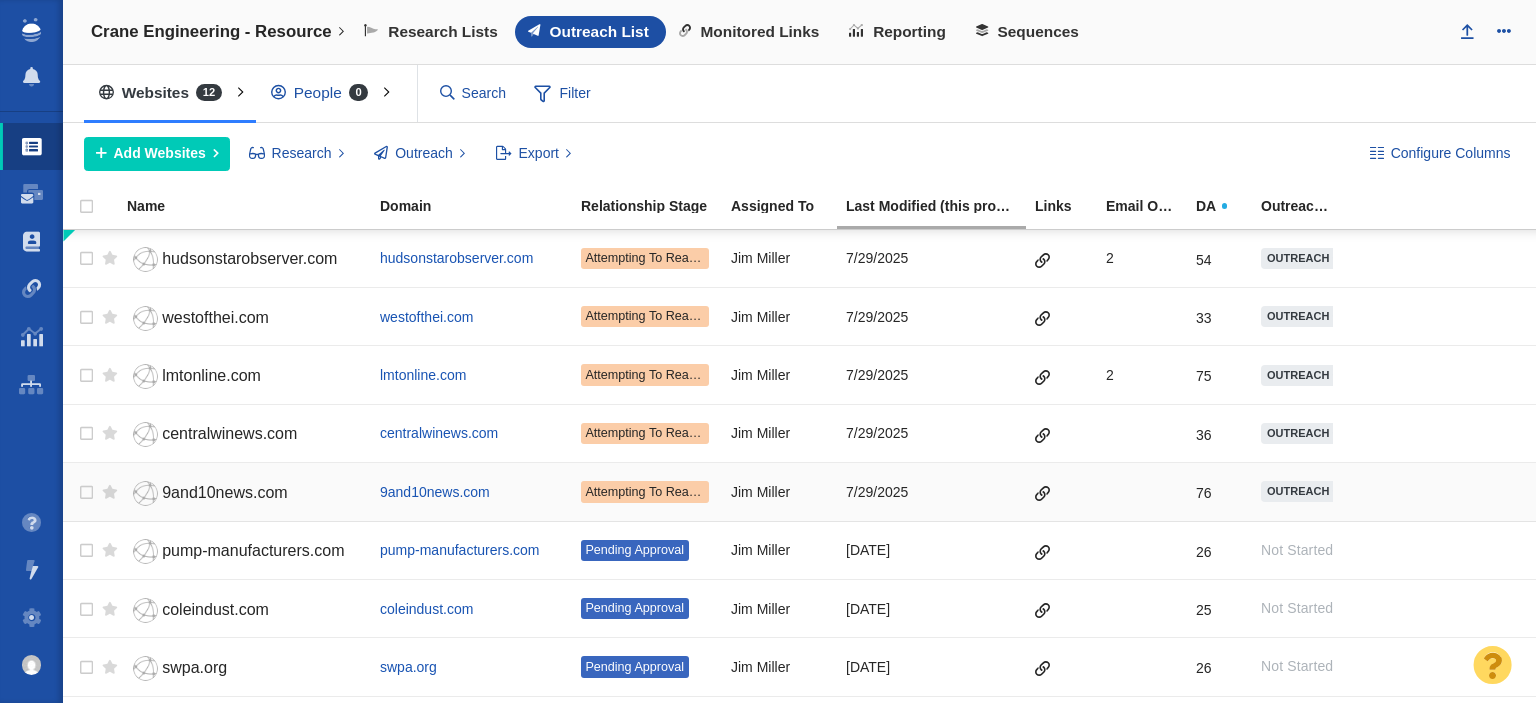 scroll, scrollTop: 0, scrollLeft: 0, axis: both 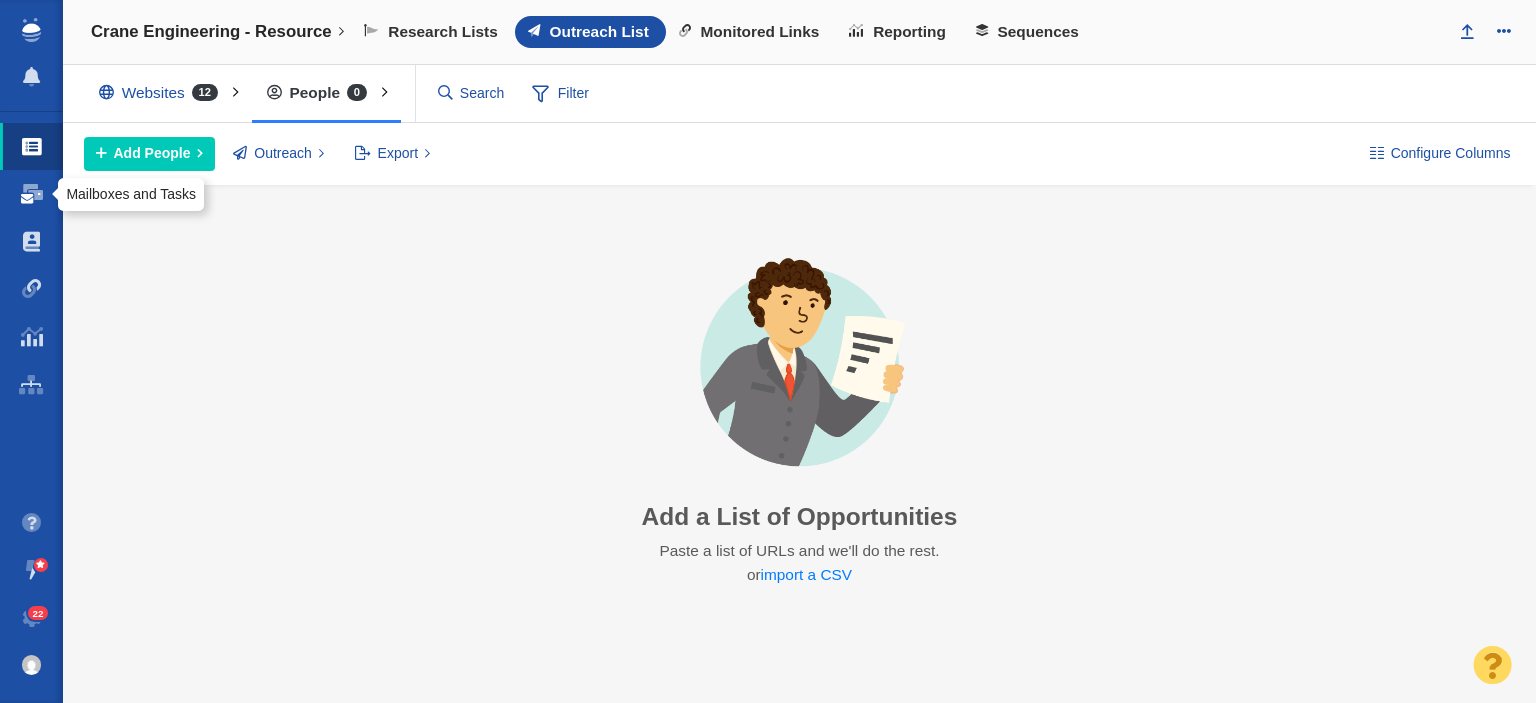 click on "Dashboard" at bounding box center [31, 194] 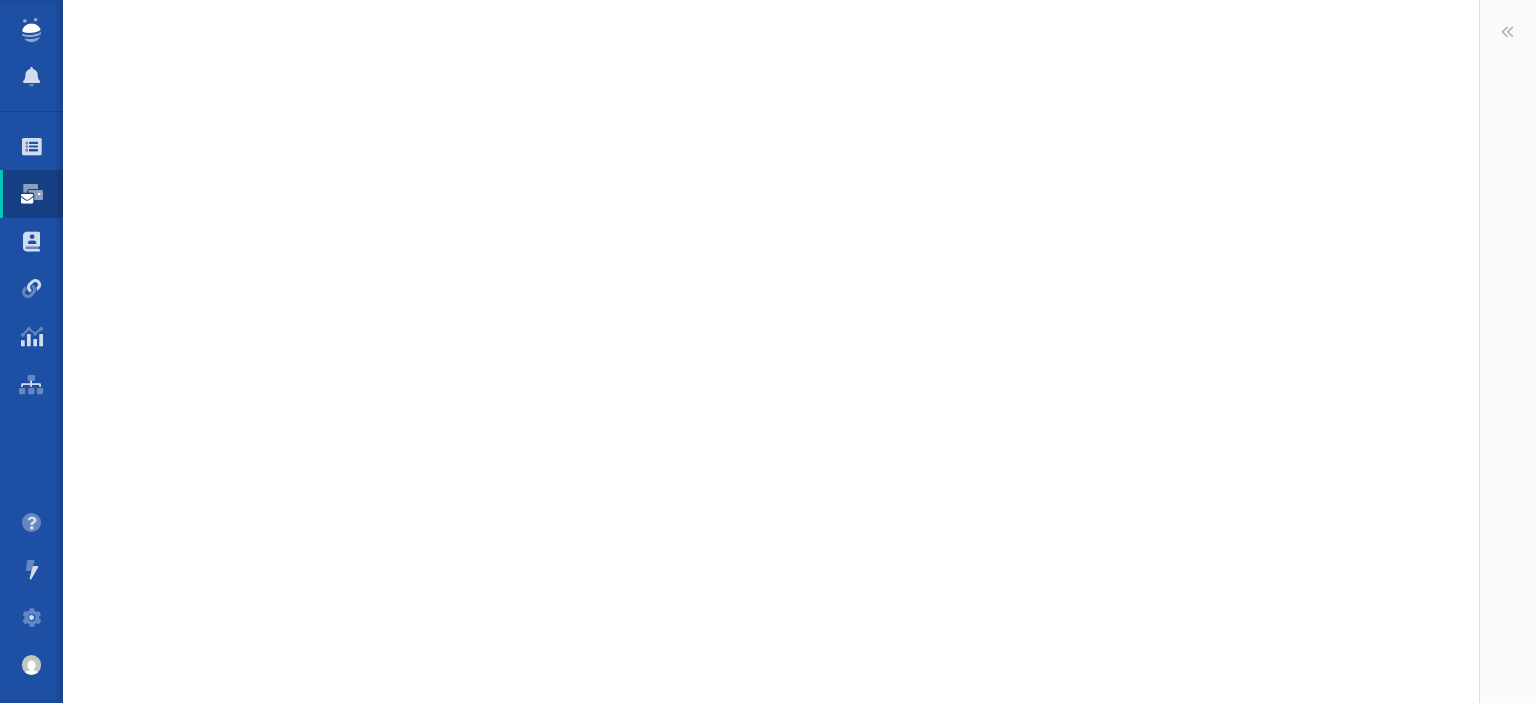 scroll, scrollTop: 0, scrollLeft: 0, axis: both 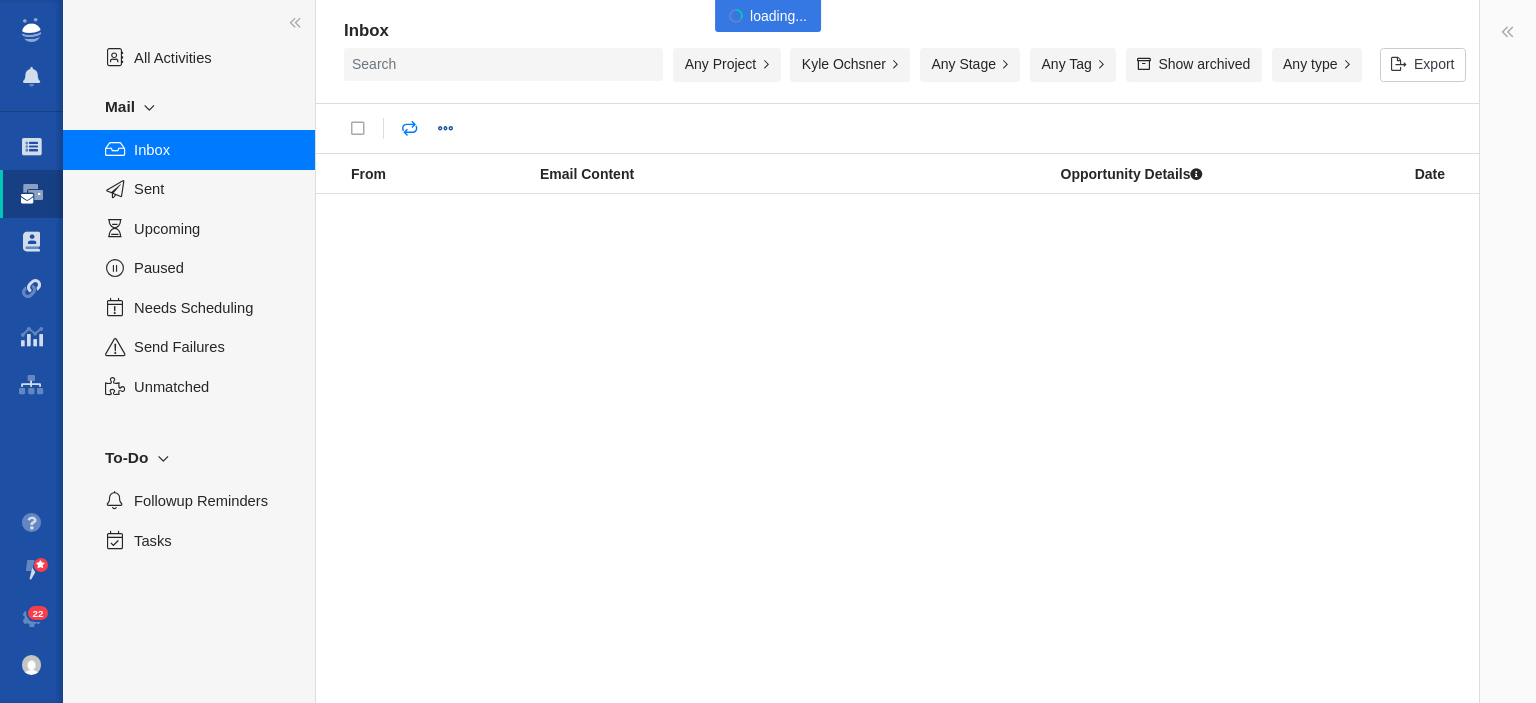click on "Sent" at bounding box center (213, 189) 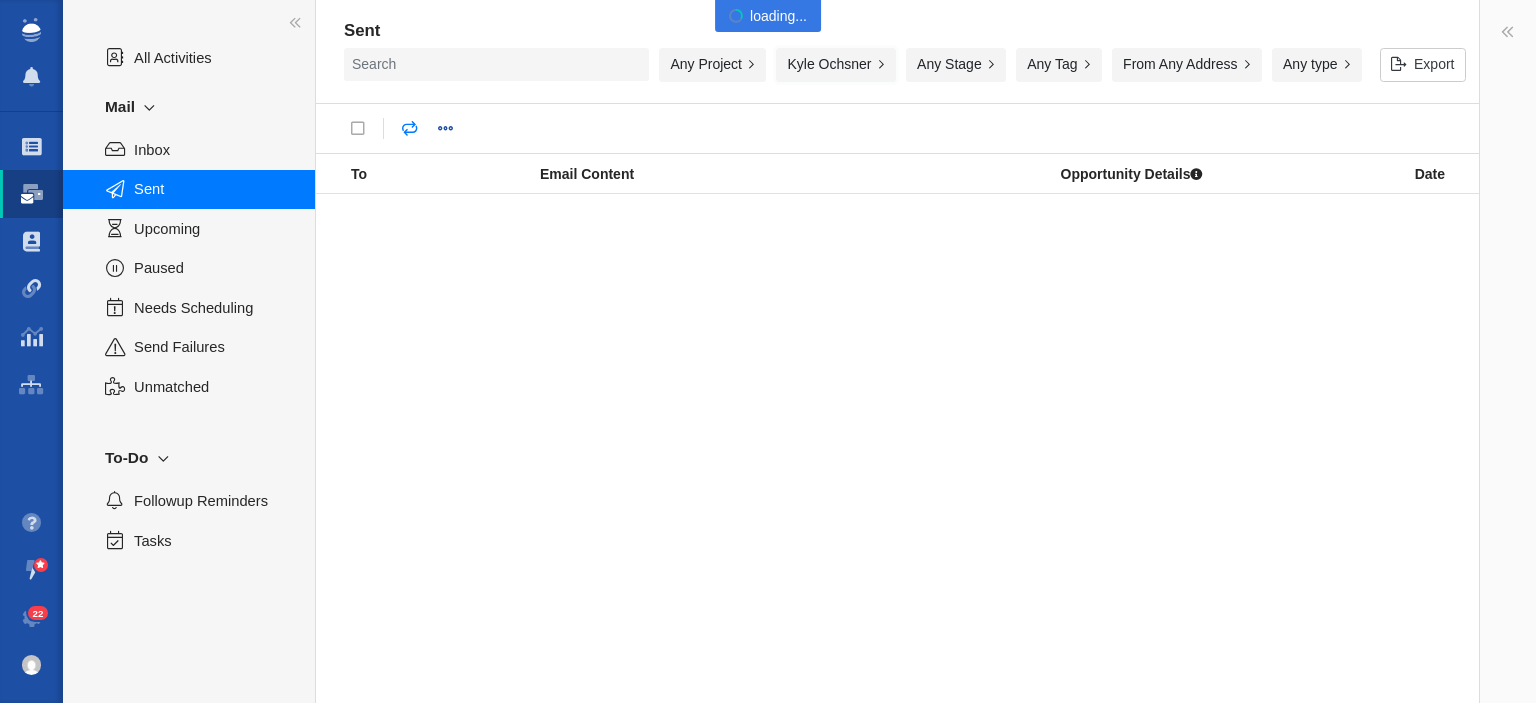 click on "Kyle Ochsner" at bounding box center (836, 65) 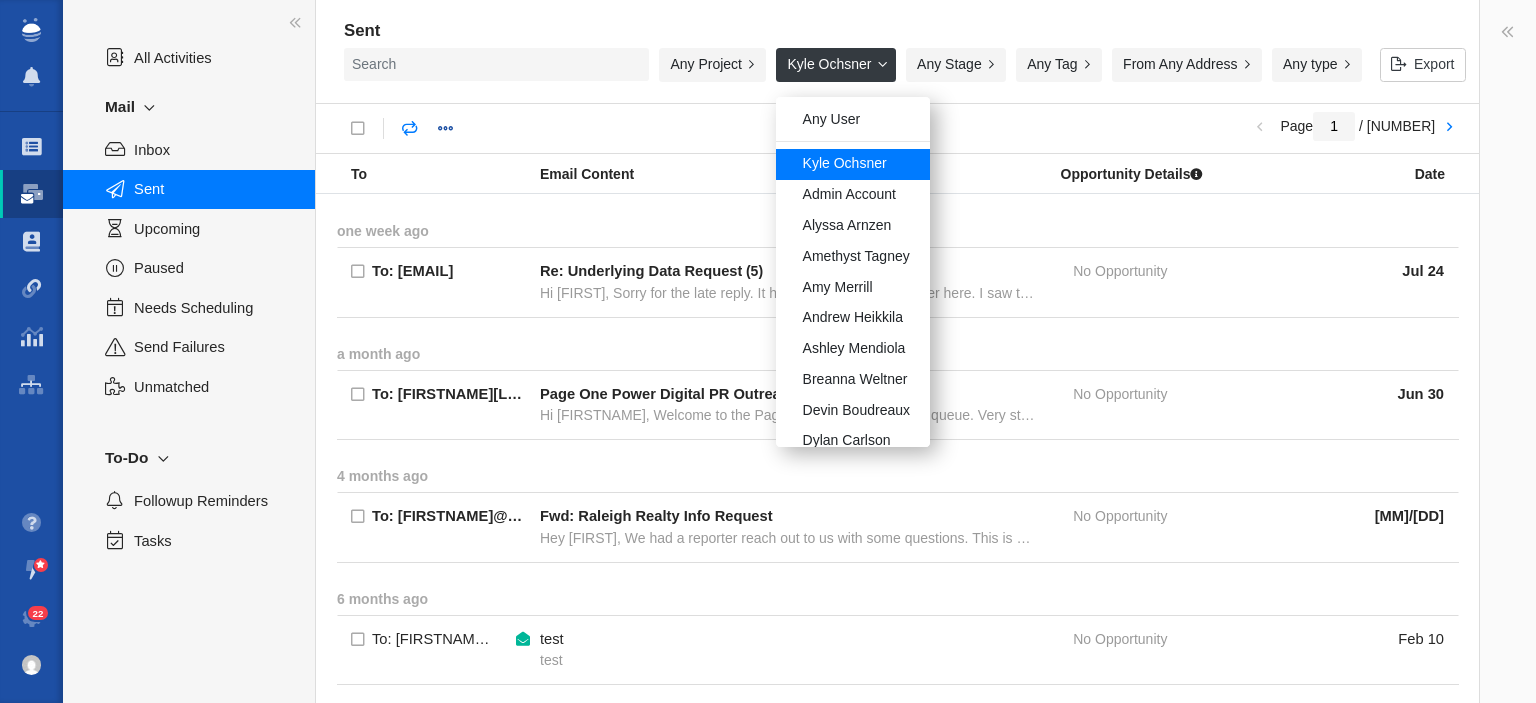scroll, scrollTop: 400, scrollLeft: 0, axis: vertical 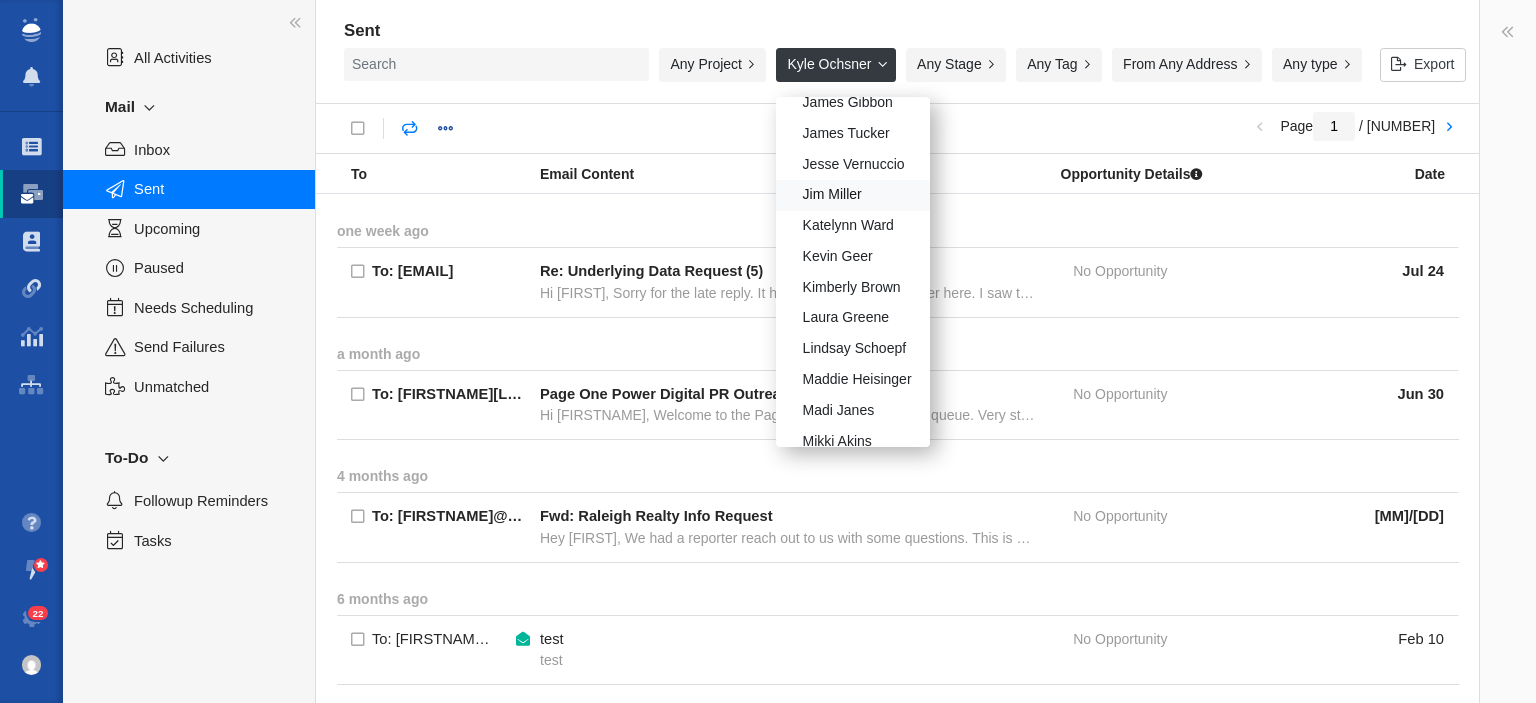 click on "Jim Miller" at bounding box center [853, 195] 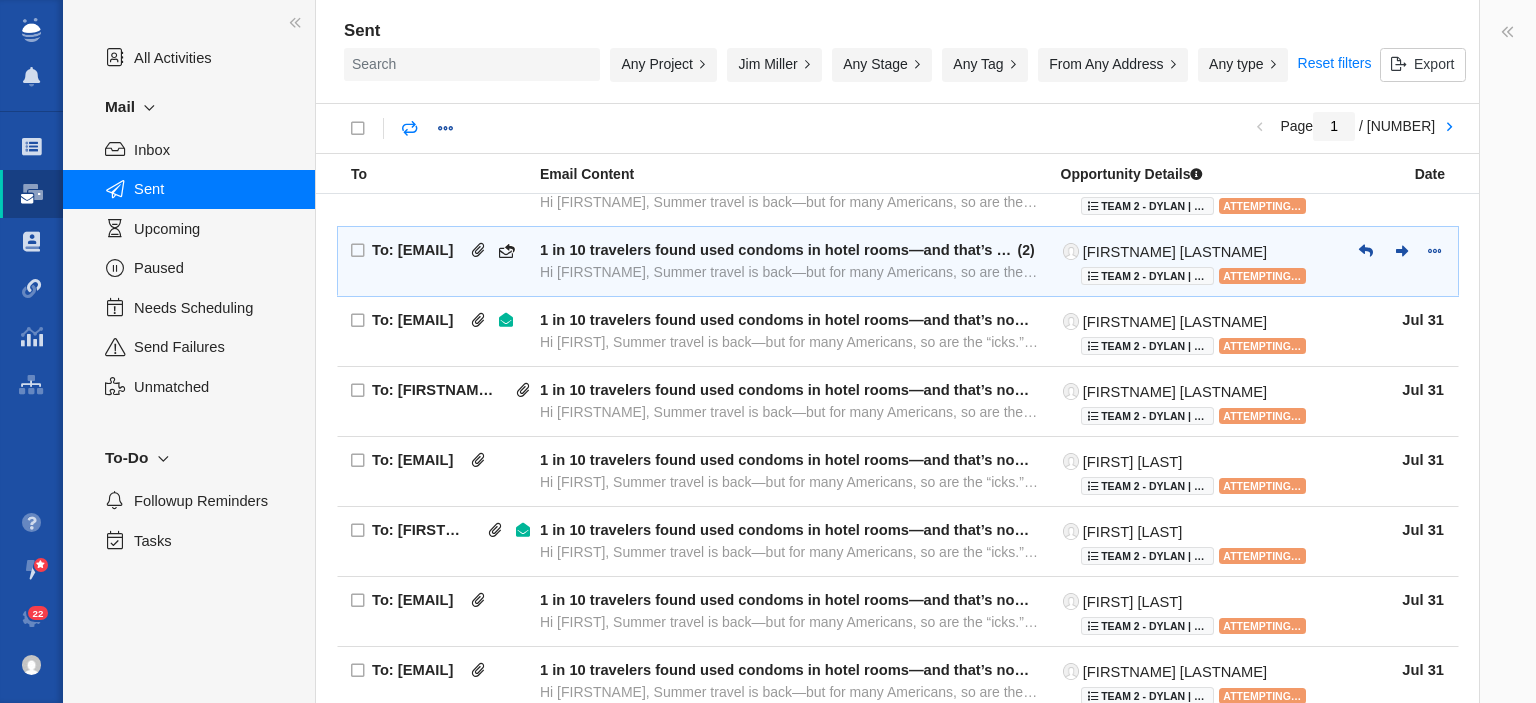 scroll, scrollTop: 1380, scrollLeft: 0, axis: vertical 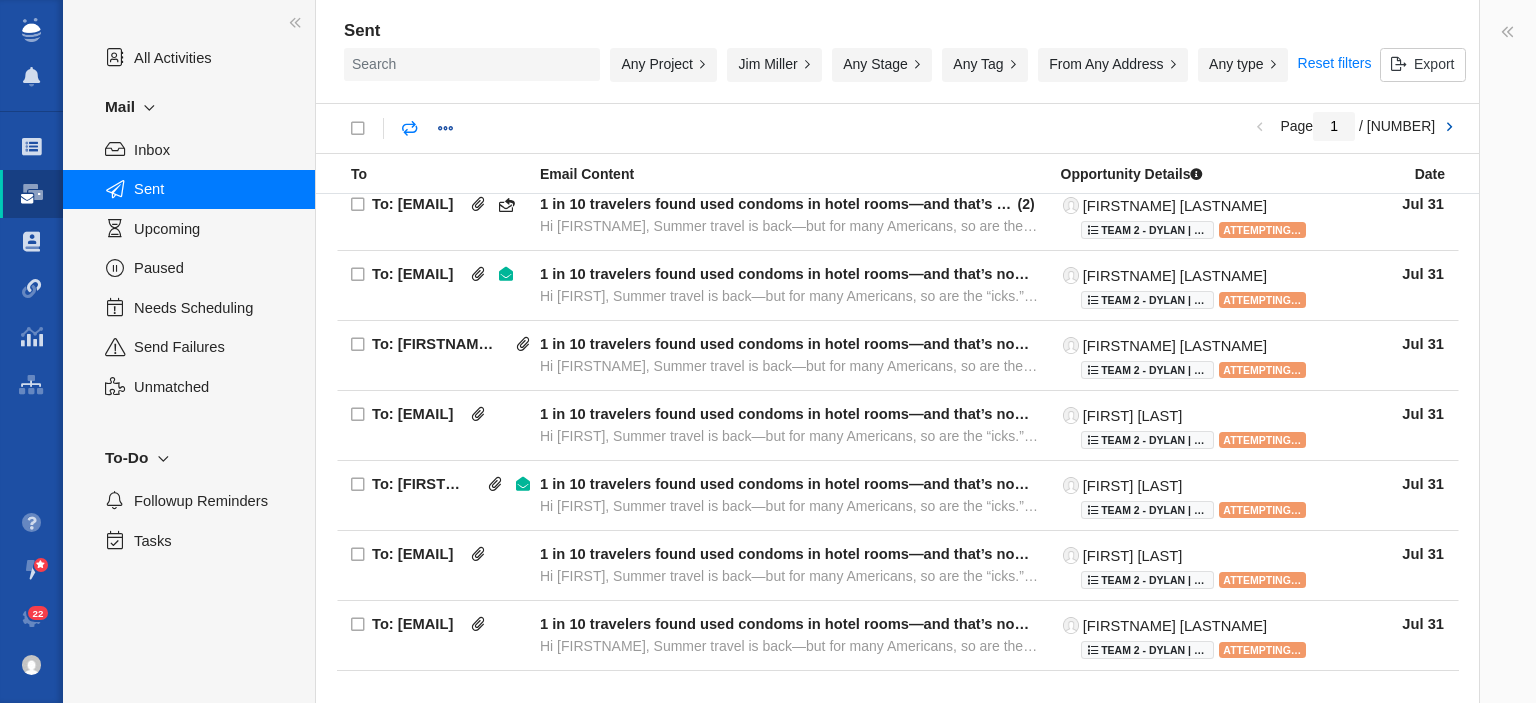 click at bounding box center [1449, 128] 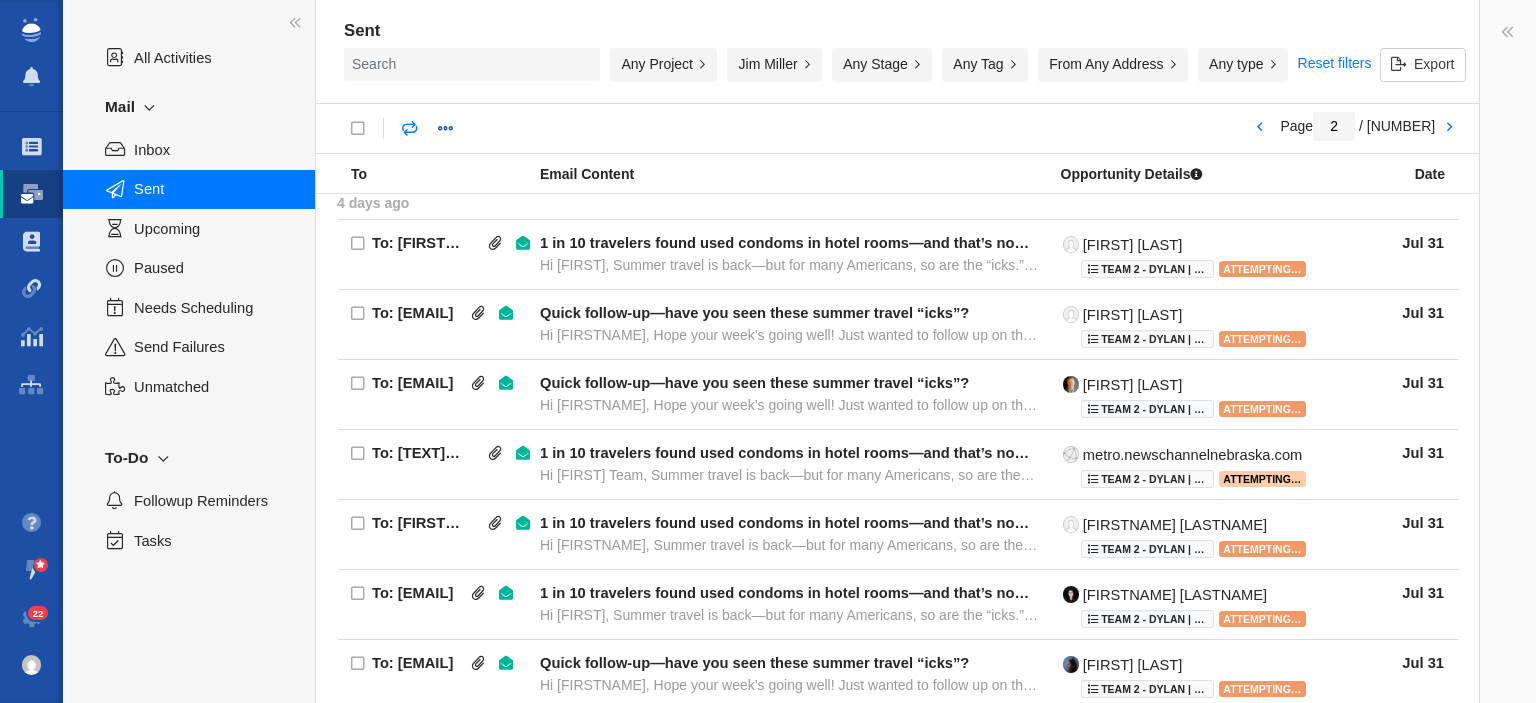 scroll, scrollTop: 0, scrollLeft: 0, axis: both 